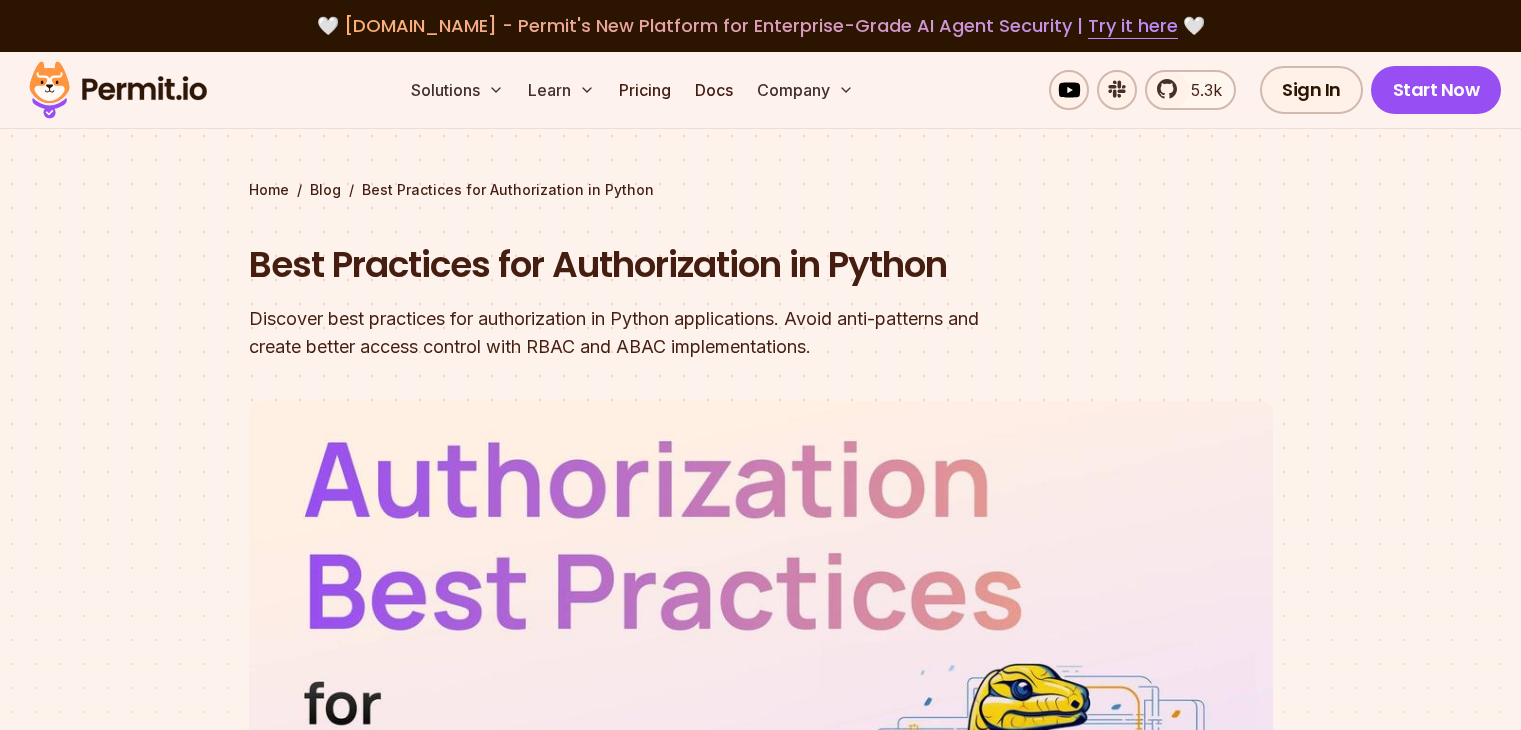 scroll, scrollTop: 1056, scrollLeft: 0, axis: vertical 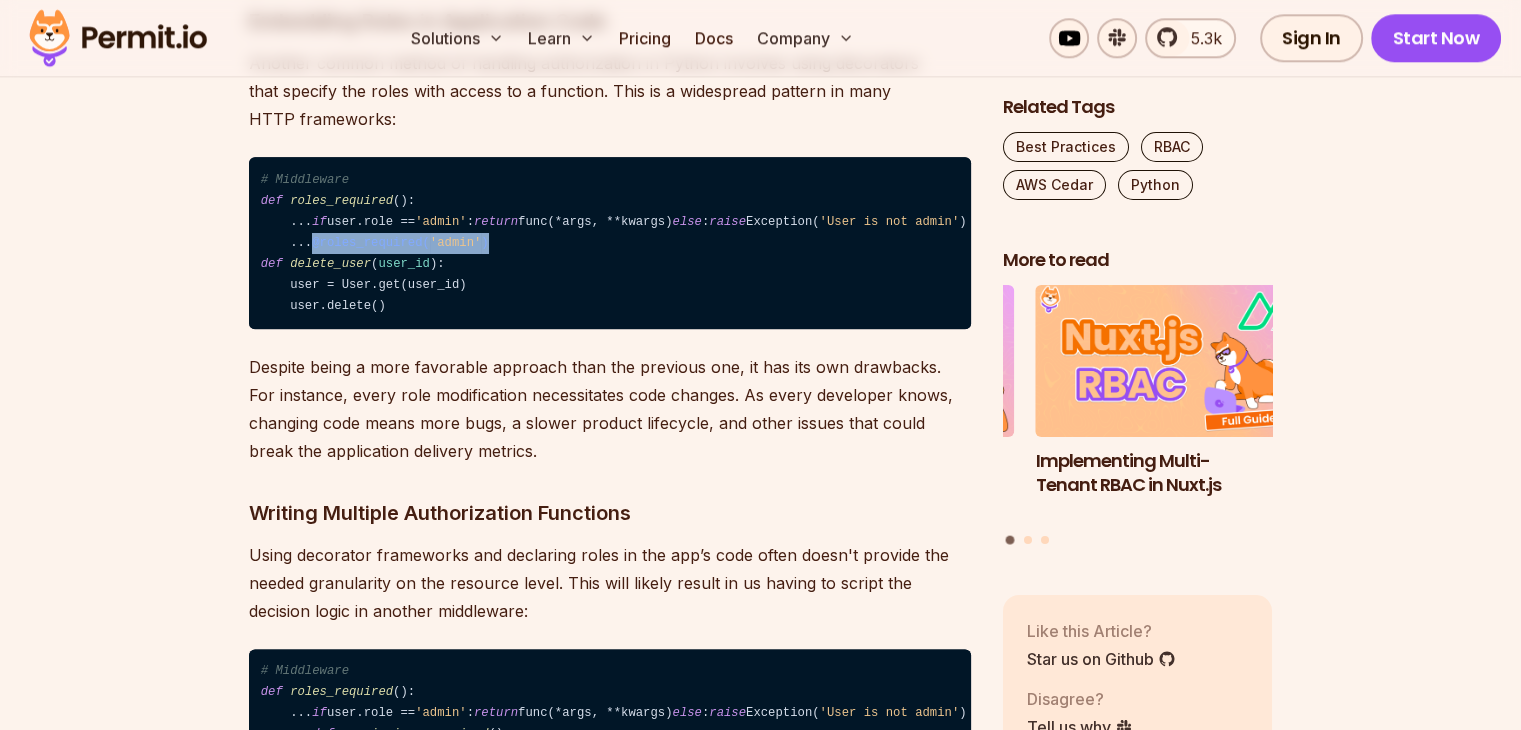 drag, startPoint x: 424, startPoint y: 349, endPoint x: 258, endPoint y: 349, distance: 166 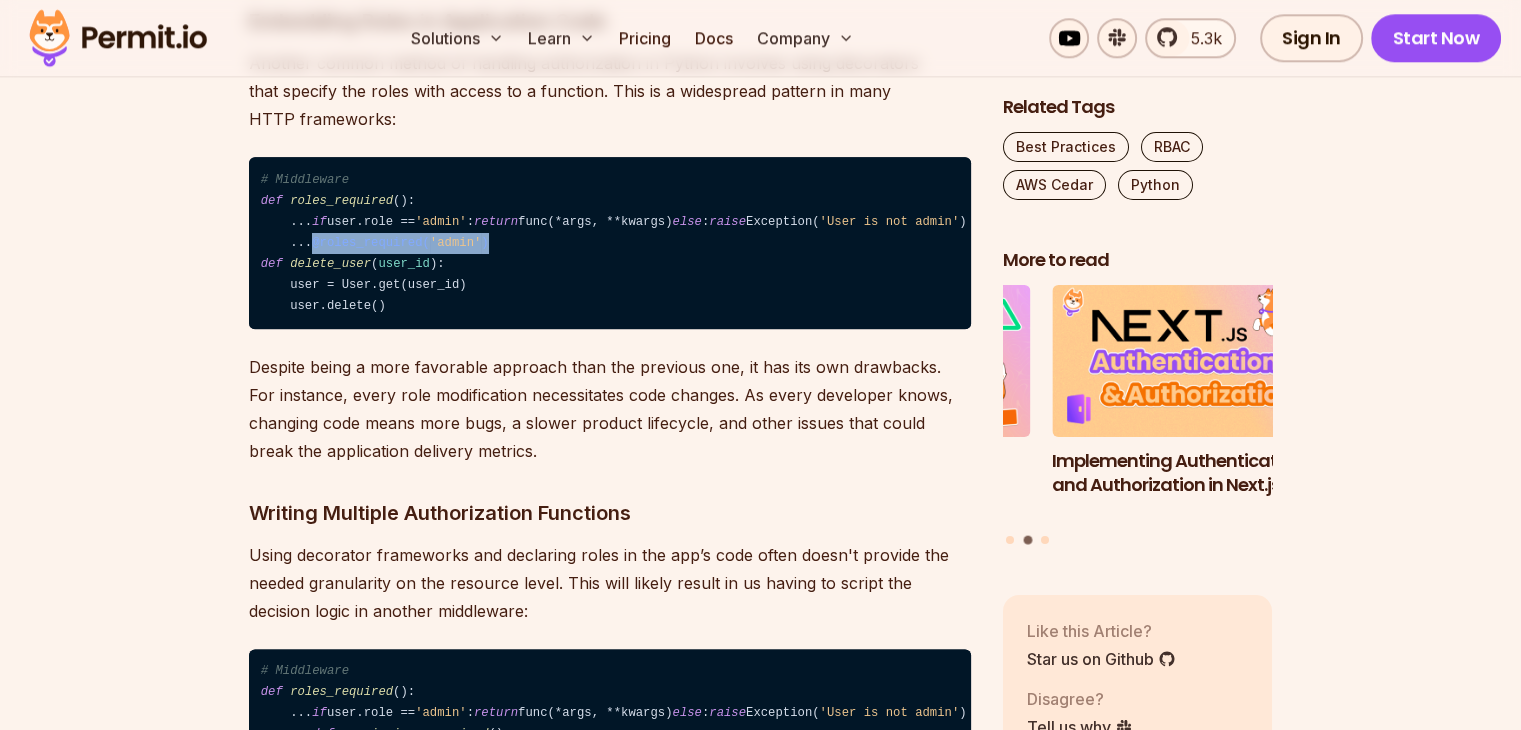 click on "'admin'" at bounding box center (455, 243) 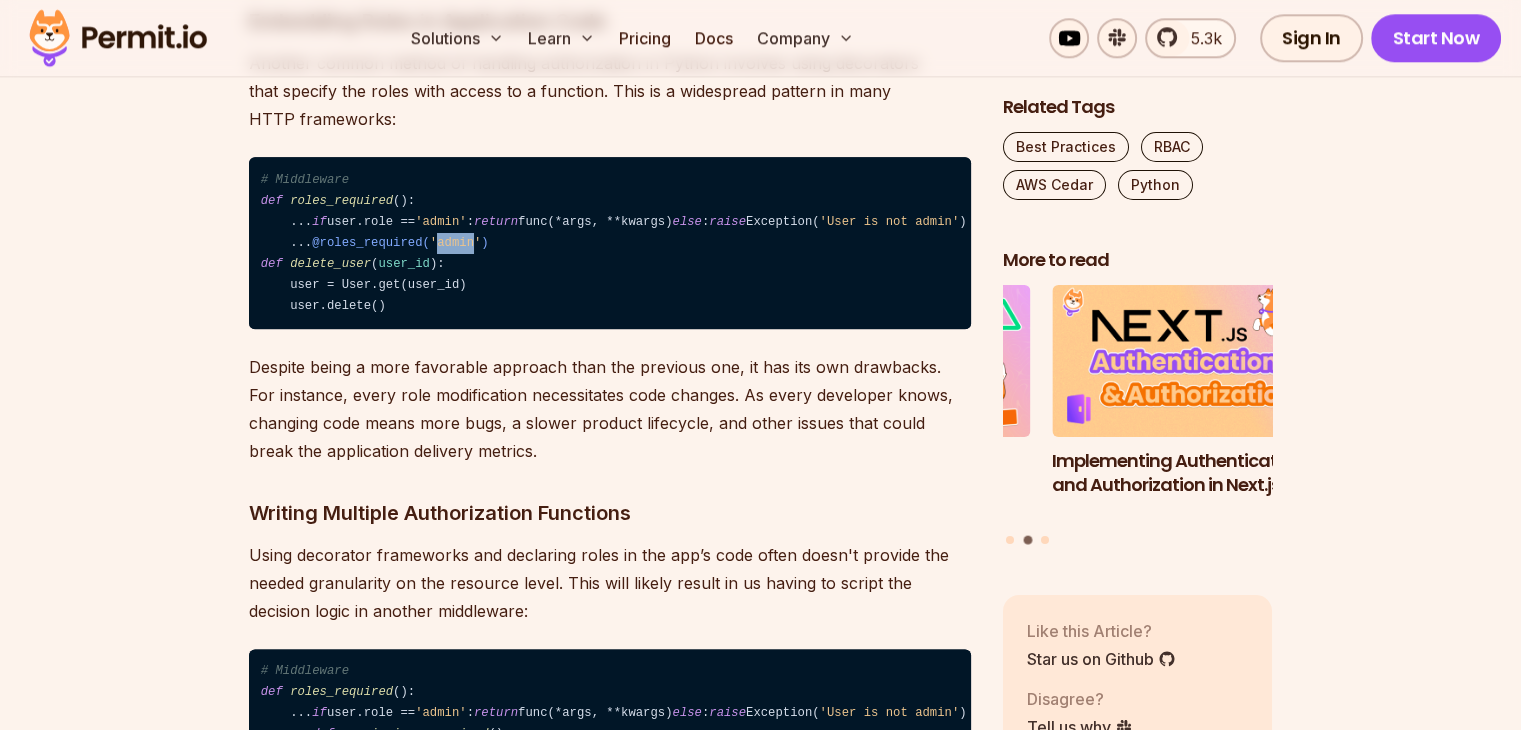 click on "'admin'" at bounding box center (455, 243) 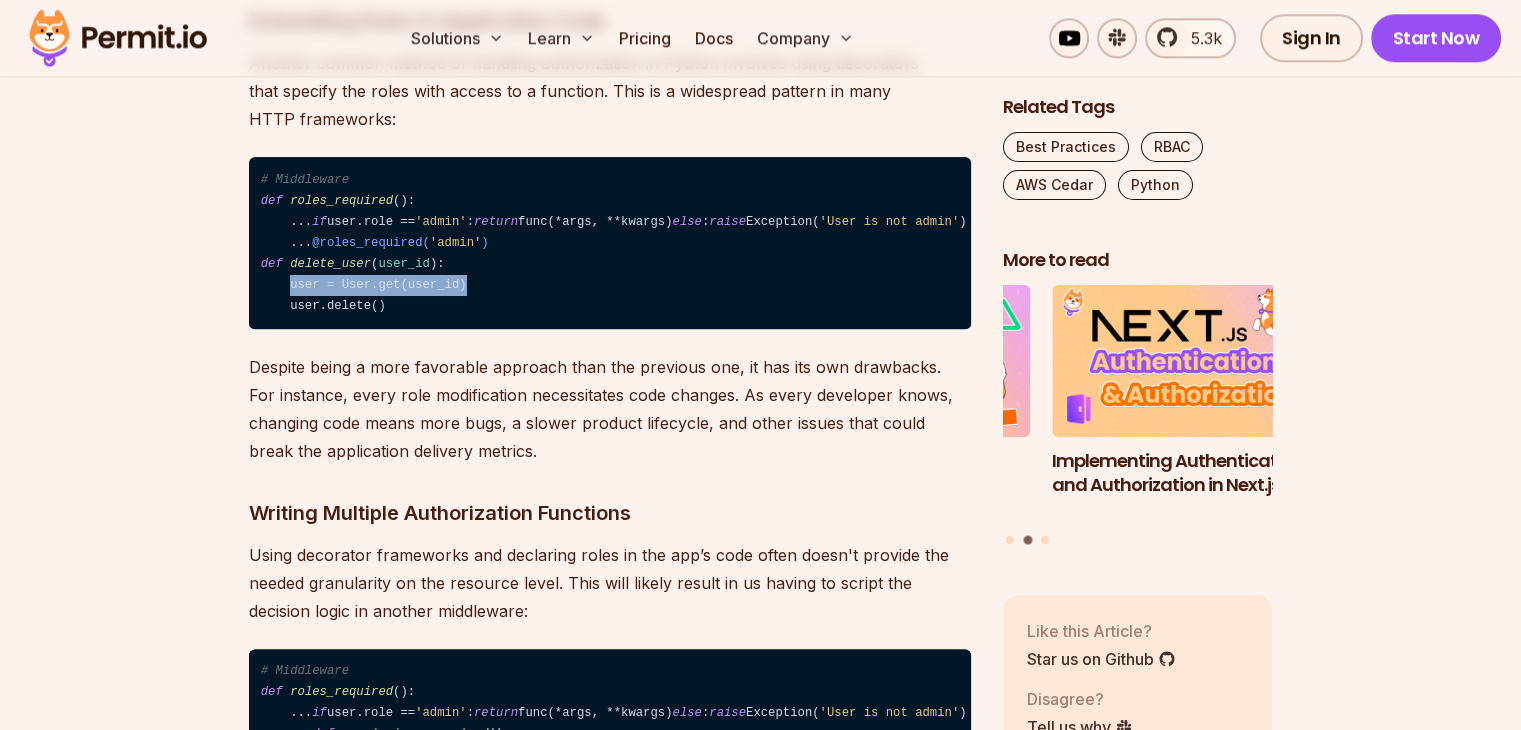 drag, startPoint x: 288, startPoint y: 385, endPoint x: 448, endPoint y: 385, distance: 160 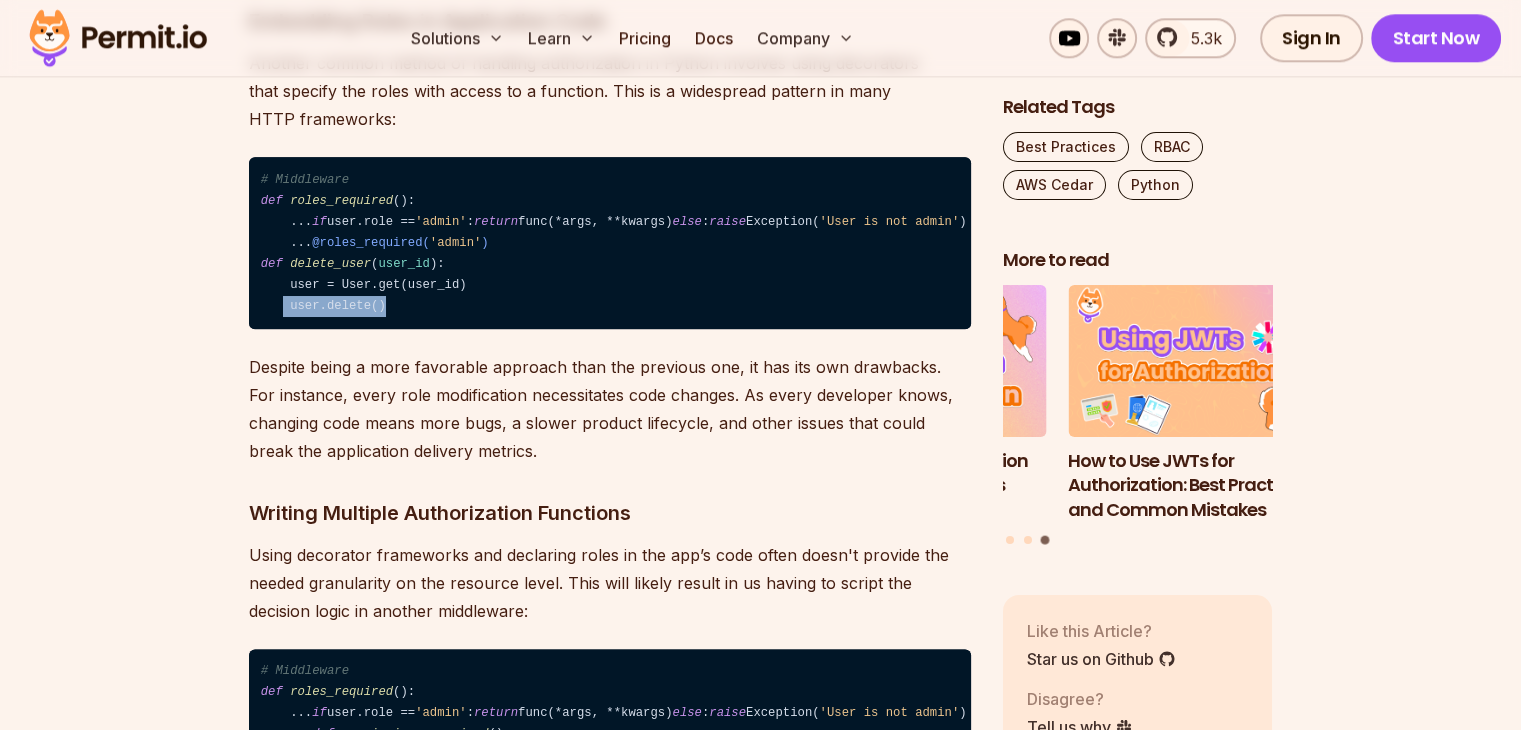 drag, startPoint x: 282, startPoint y: 407, endPoint x: 383, endPoint y: 410, distance: 101.04455 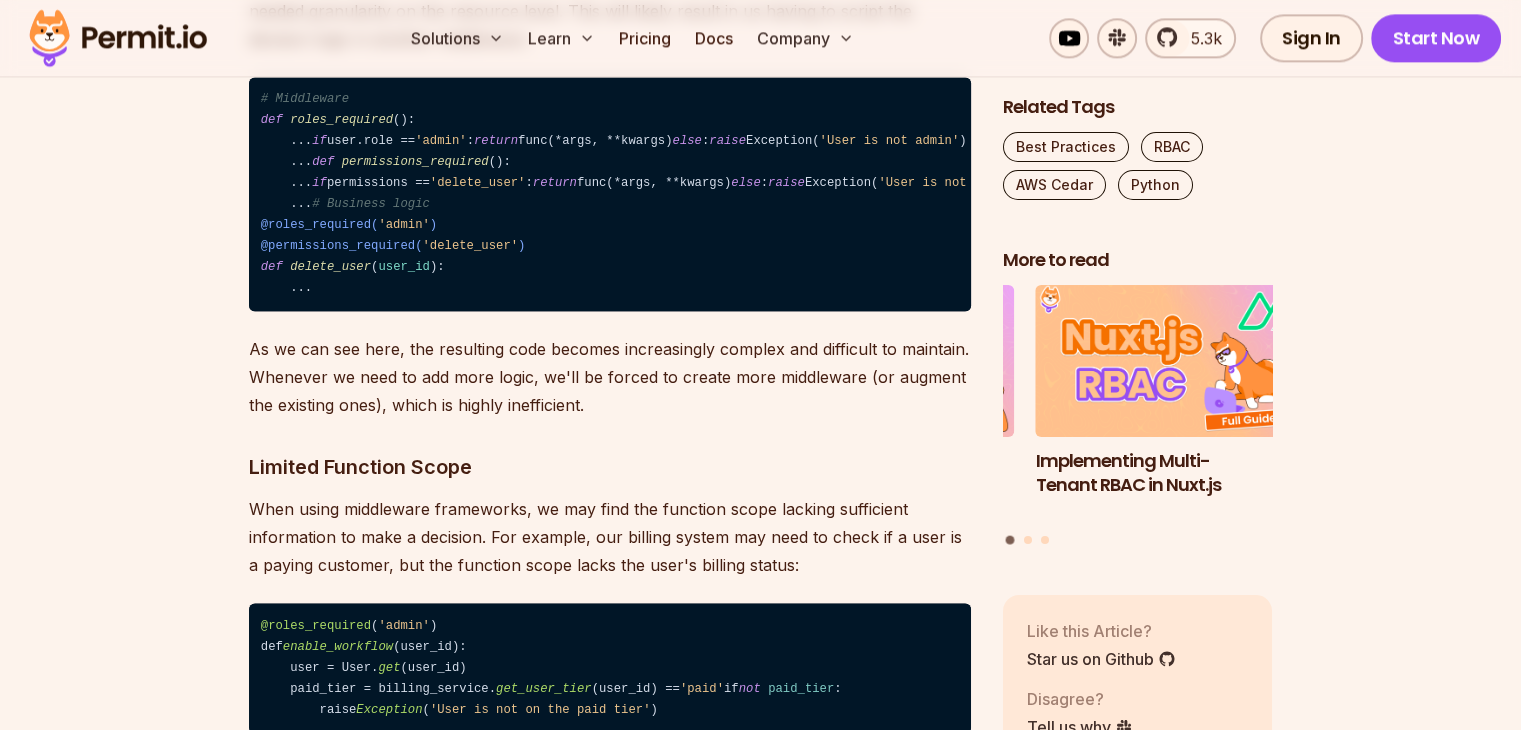 scroll, scrollTop: 2810, scrollLeft: 0, axis: vertical 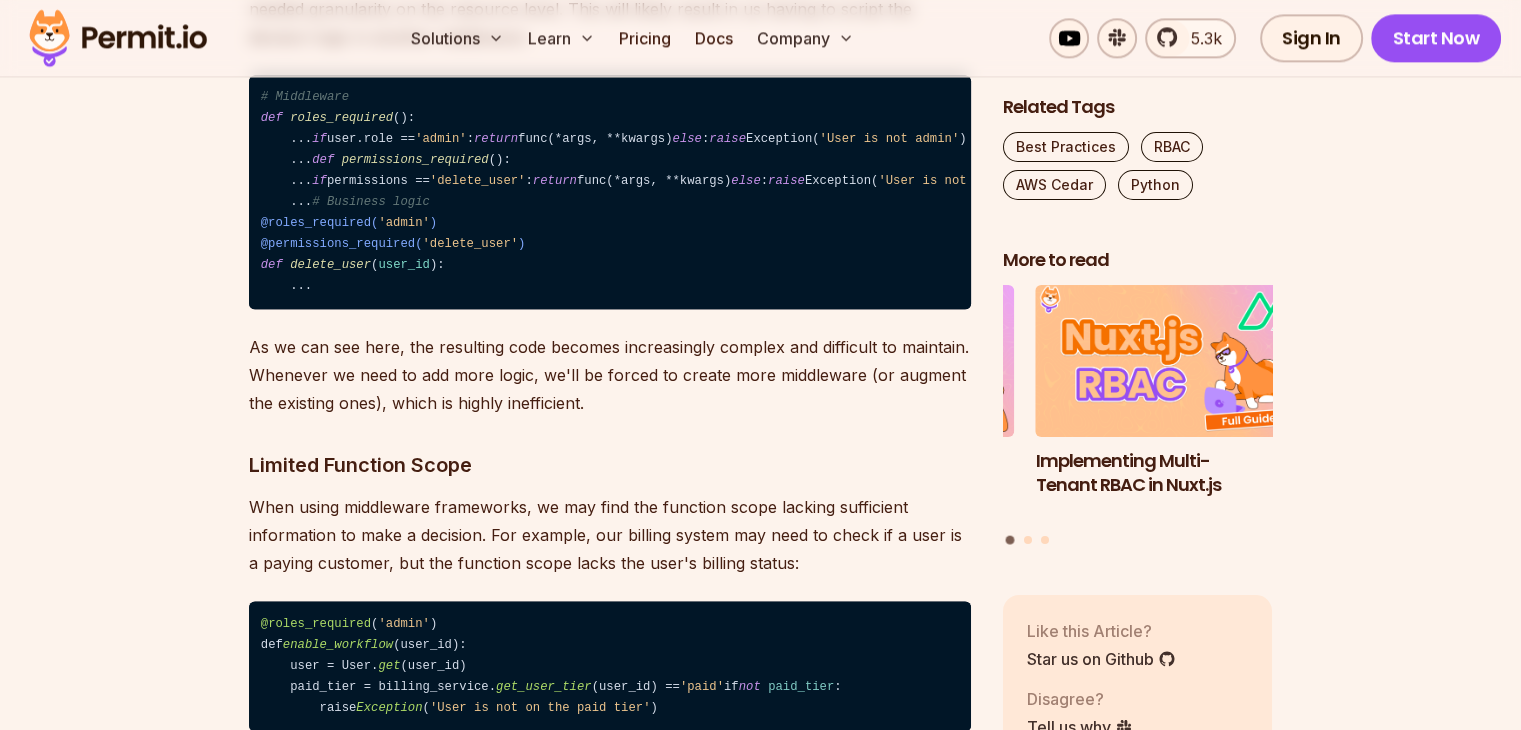 click on "@roles_required( 'admin' )" at bounding box center (349, 223) 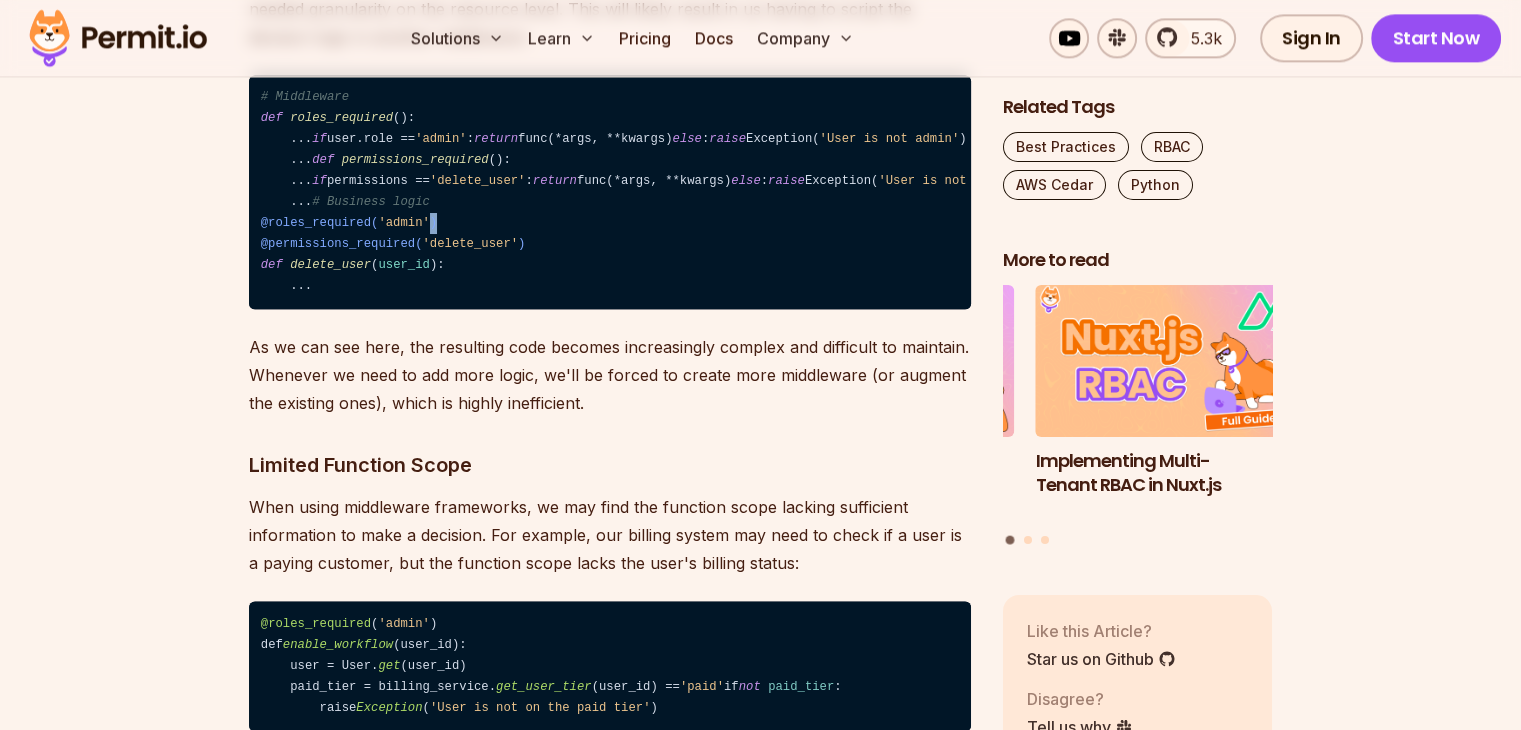click on "@roles_required( 'admin' )" at bounding box center (349, 223) 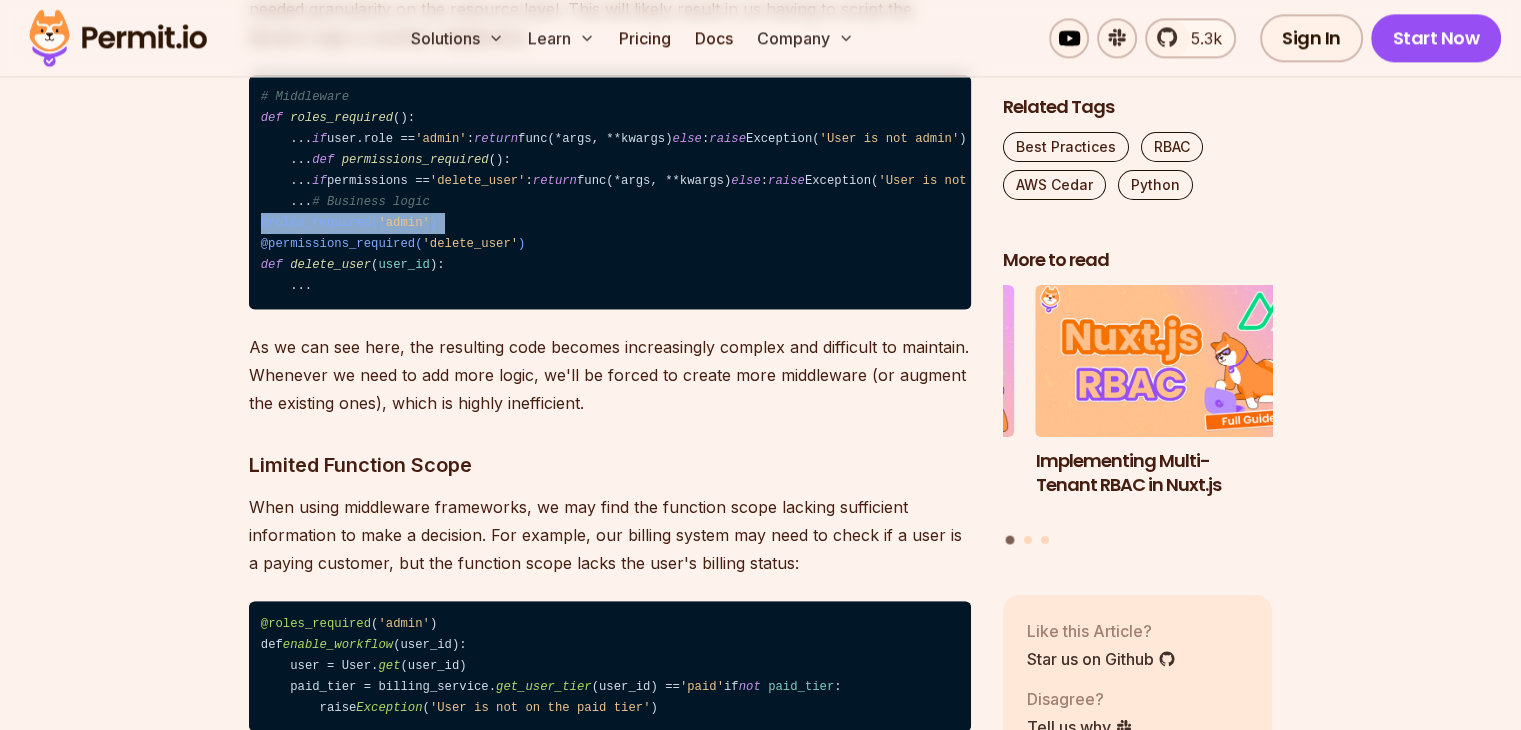 click on "@roles_required( 'admin' )" at bounding box center (349, 223) 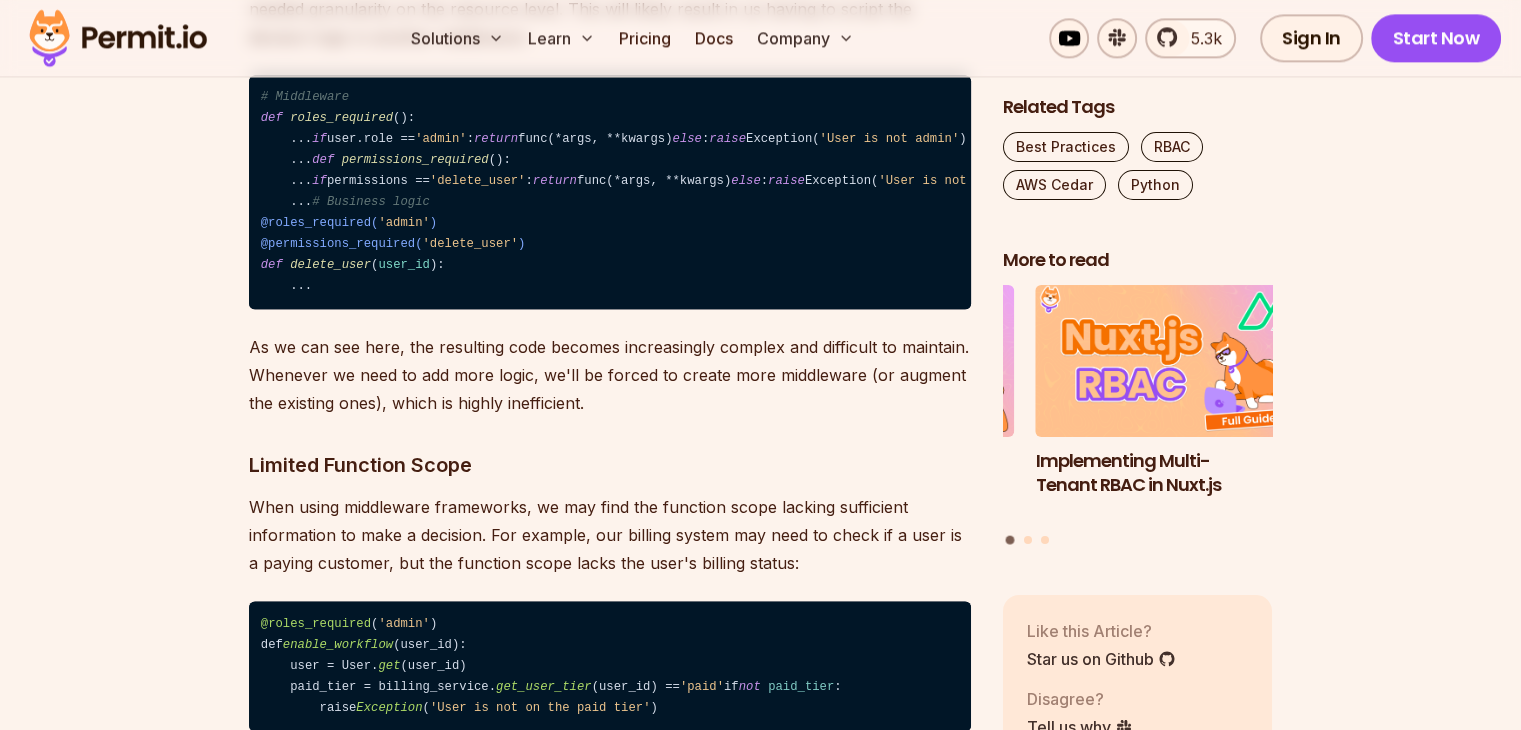 click on "'delete_user'" at bounding box center [470, 244] 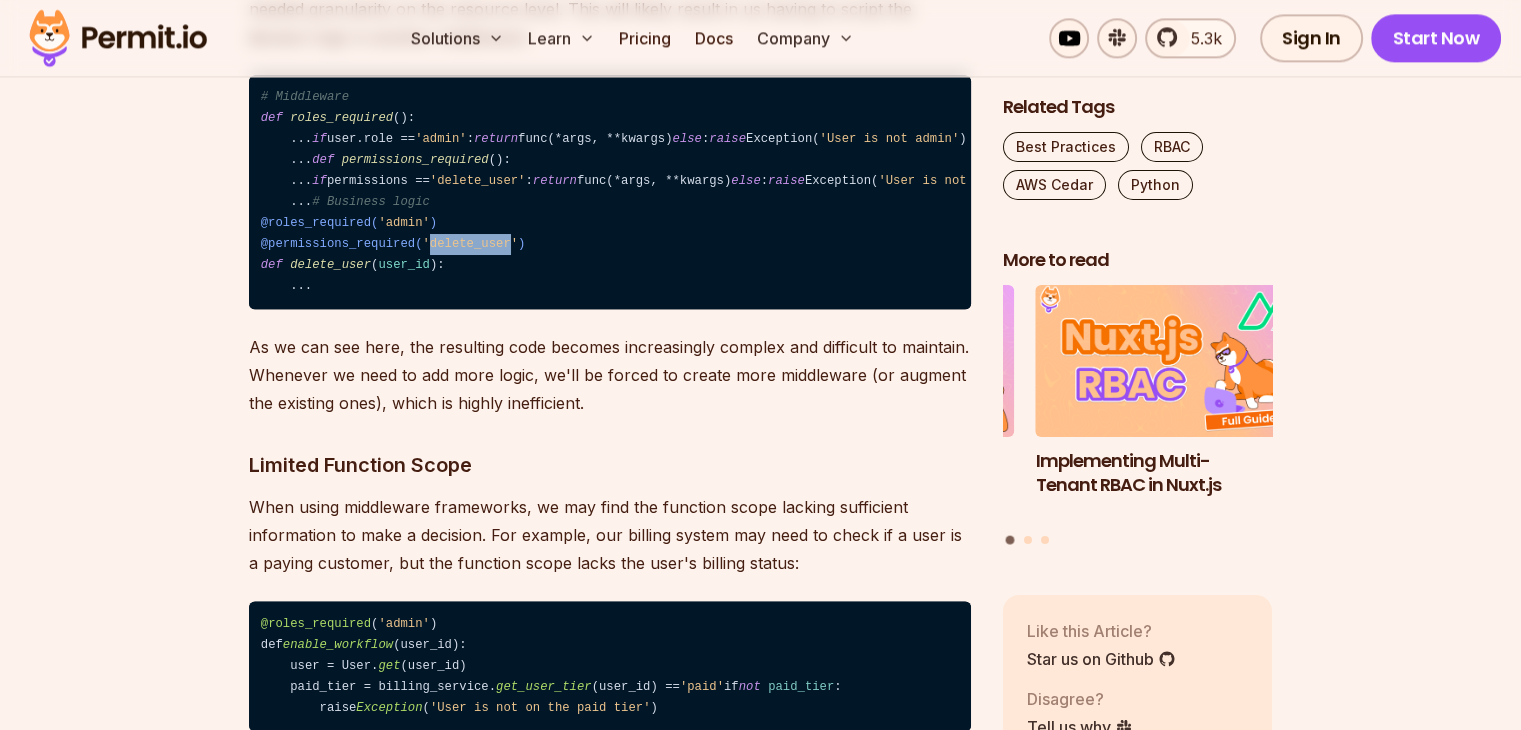 click on "'delete_user'" at bounding box center (470, 244) 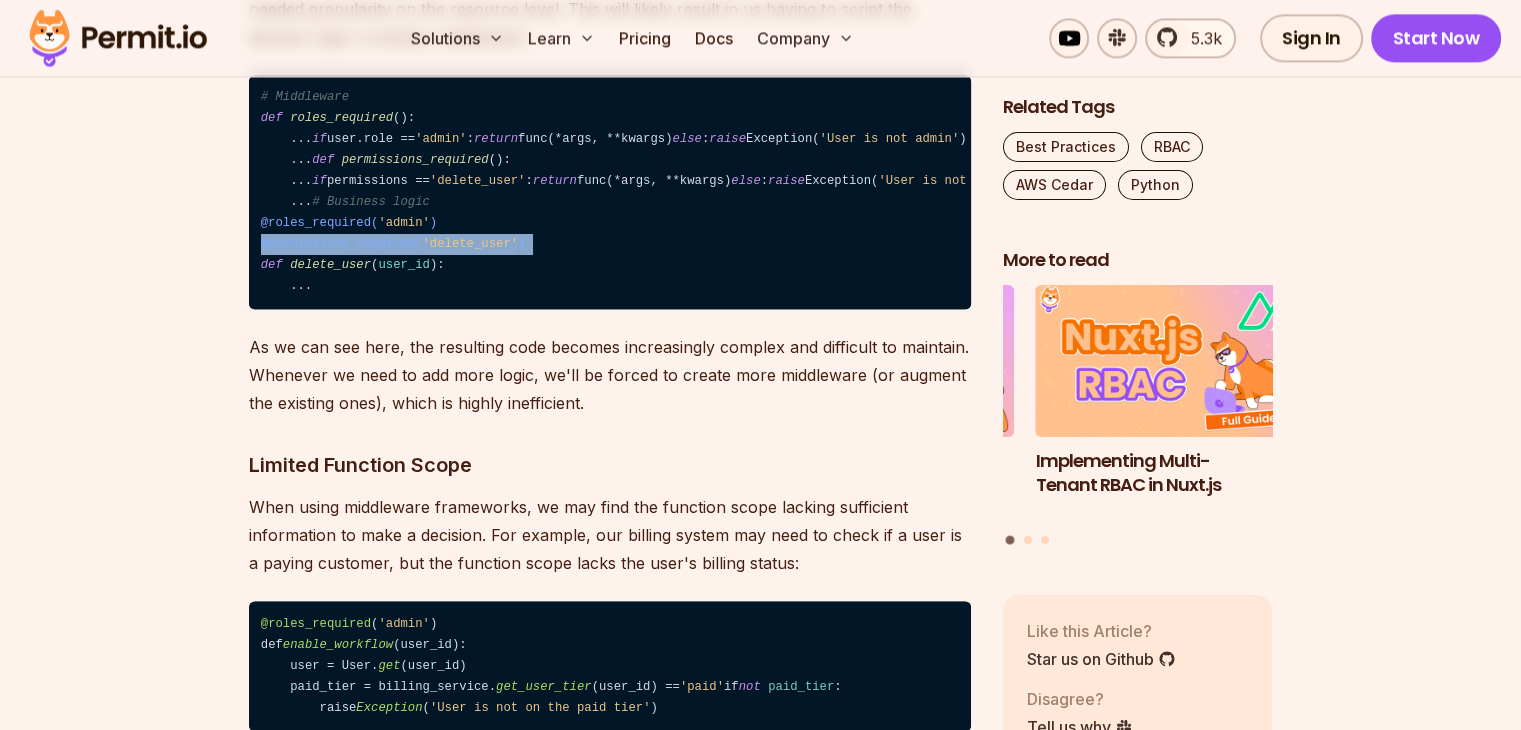 click on "'delete_user'" at bounding box center [470, 244] 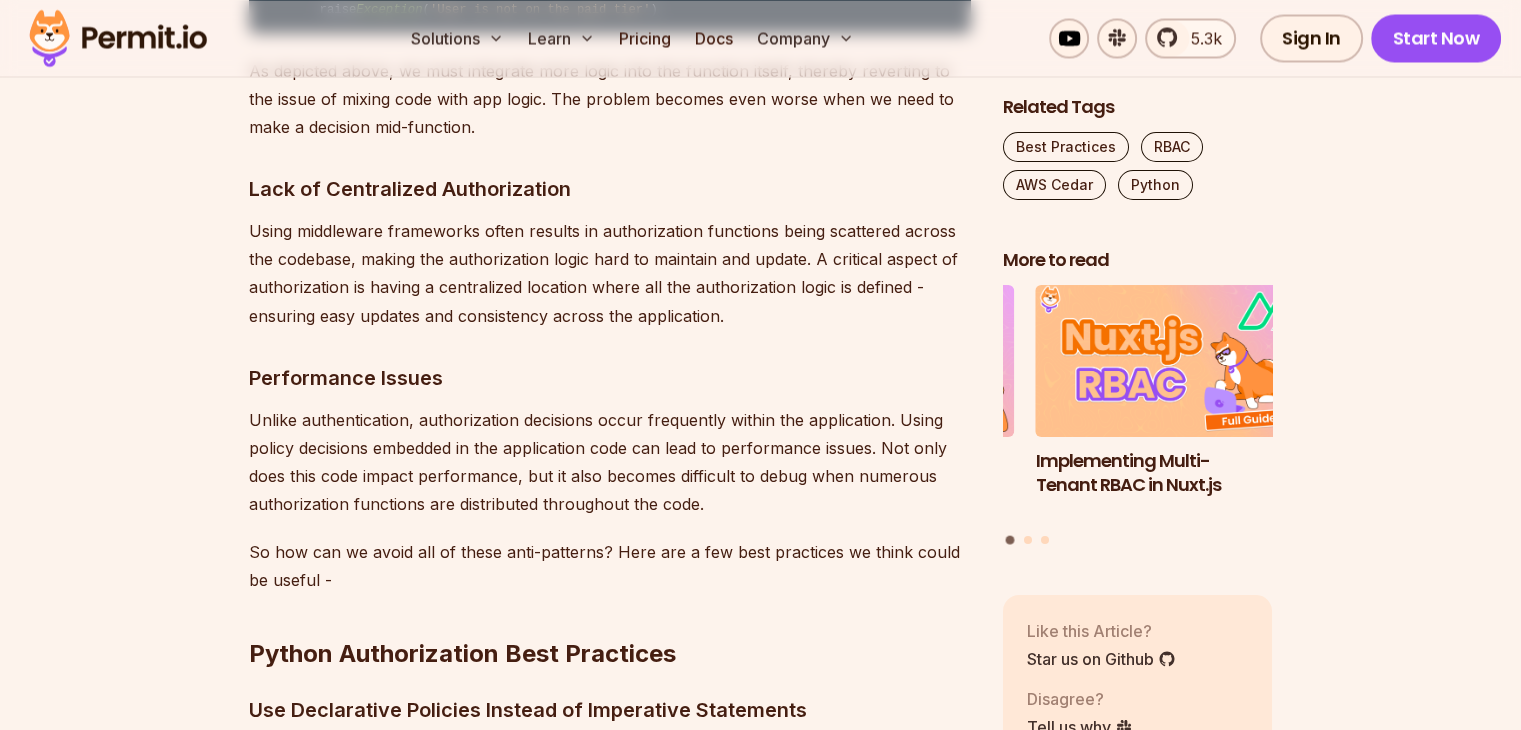 scroll, scrollTop: 3504, scrollLeft: 0, axis: vertical 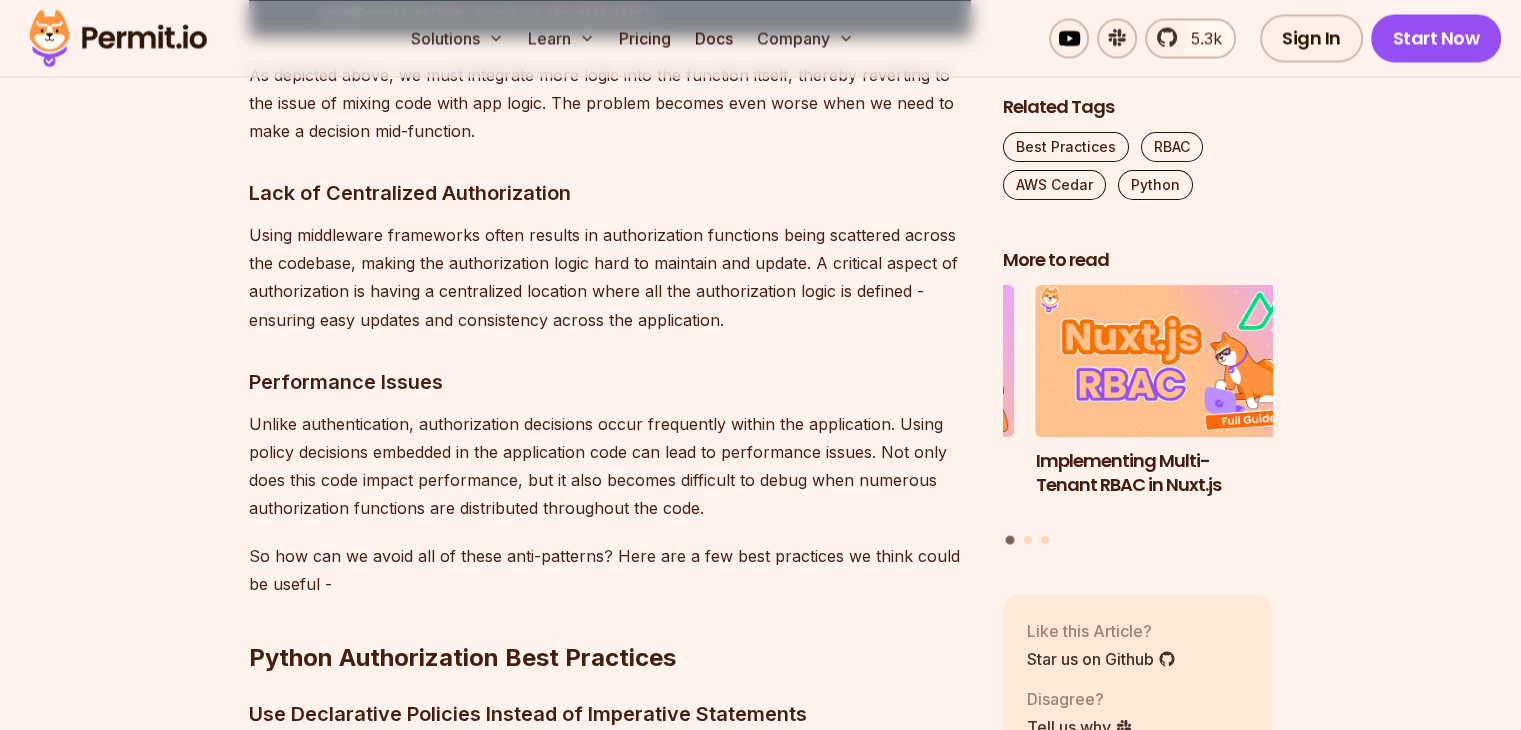 drag, startPoint x: 285, startPoint y: 268, endPoint x: 391, endPoint y: 269, distance: 106.004715 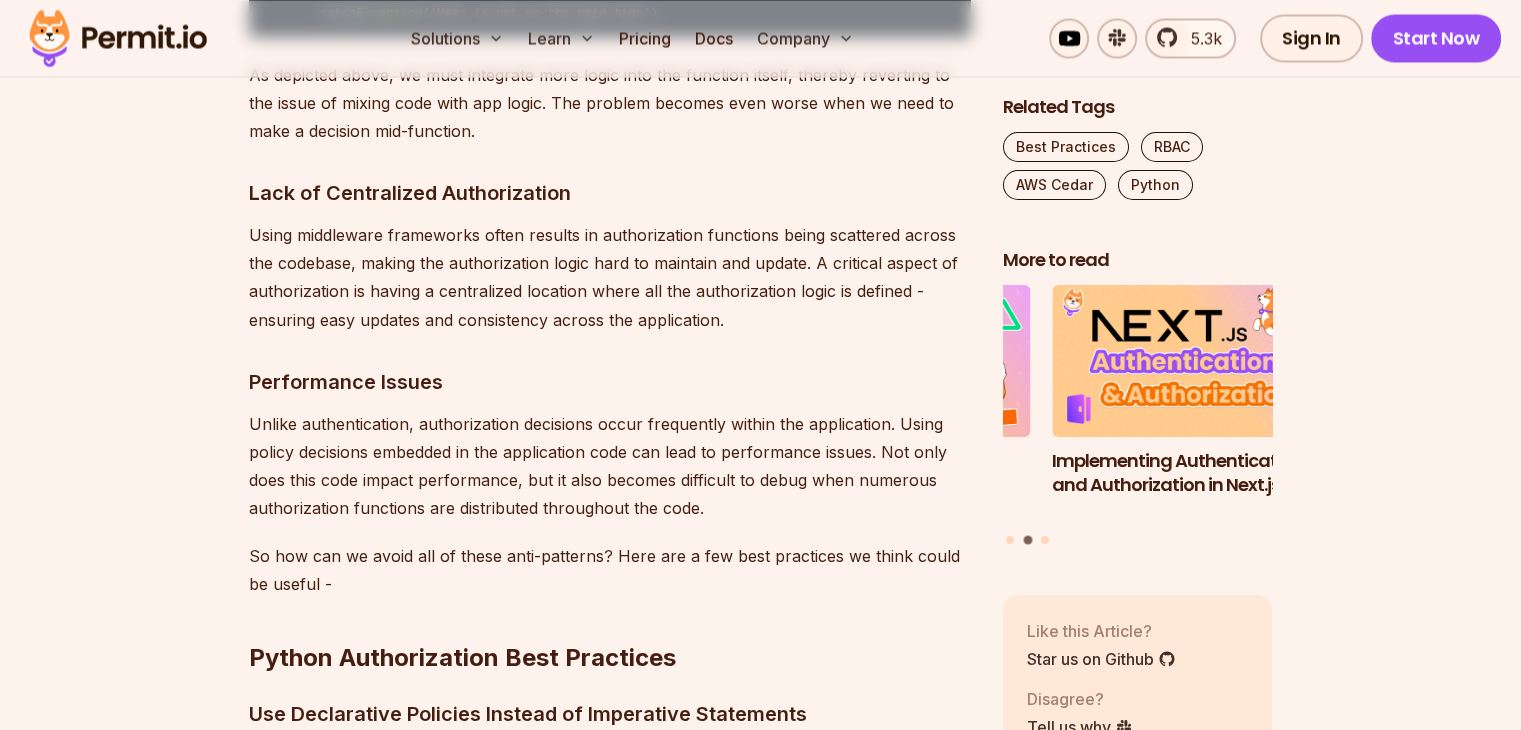 click on "@roles_required" at bounding box center [316, -70] 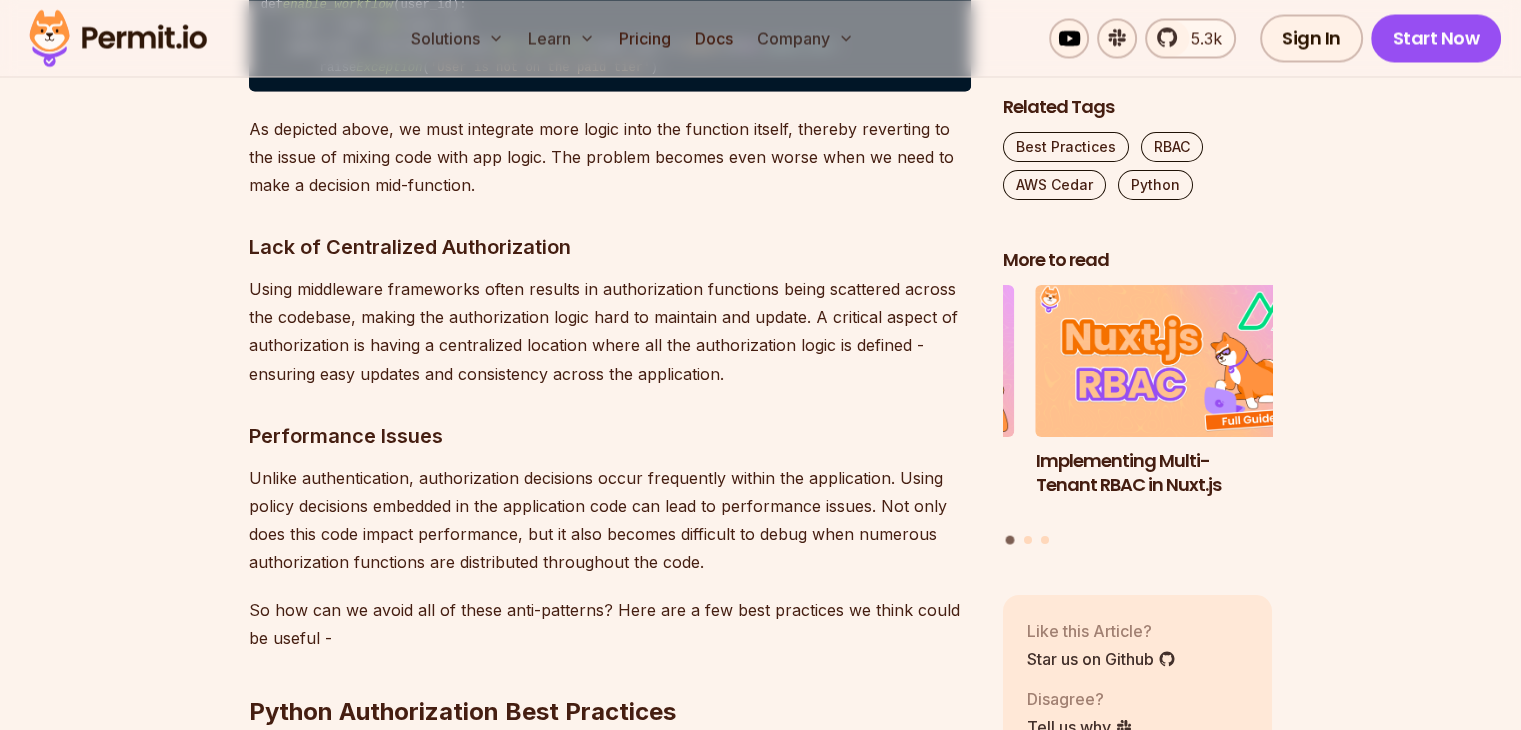 scroll, scrollTop: 3472, scrollLeft: 0, axis: vertical 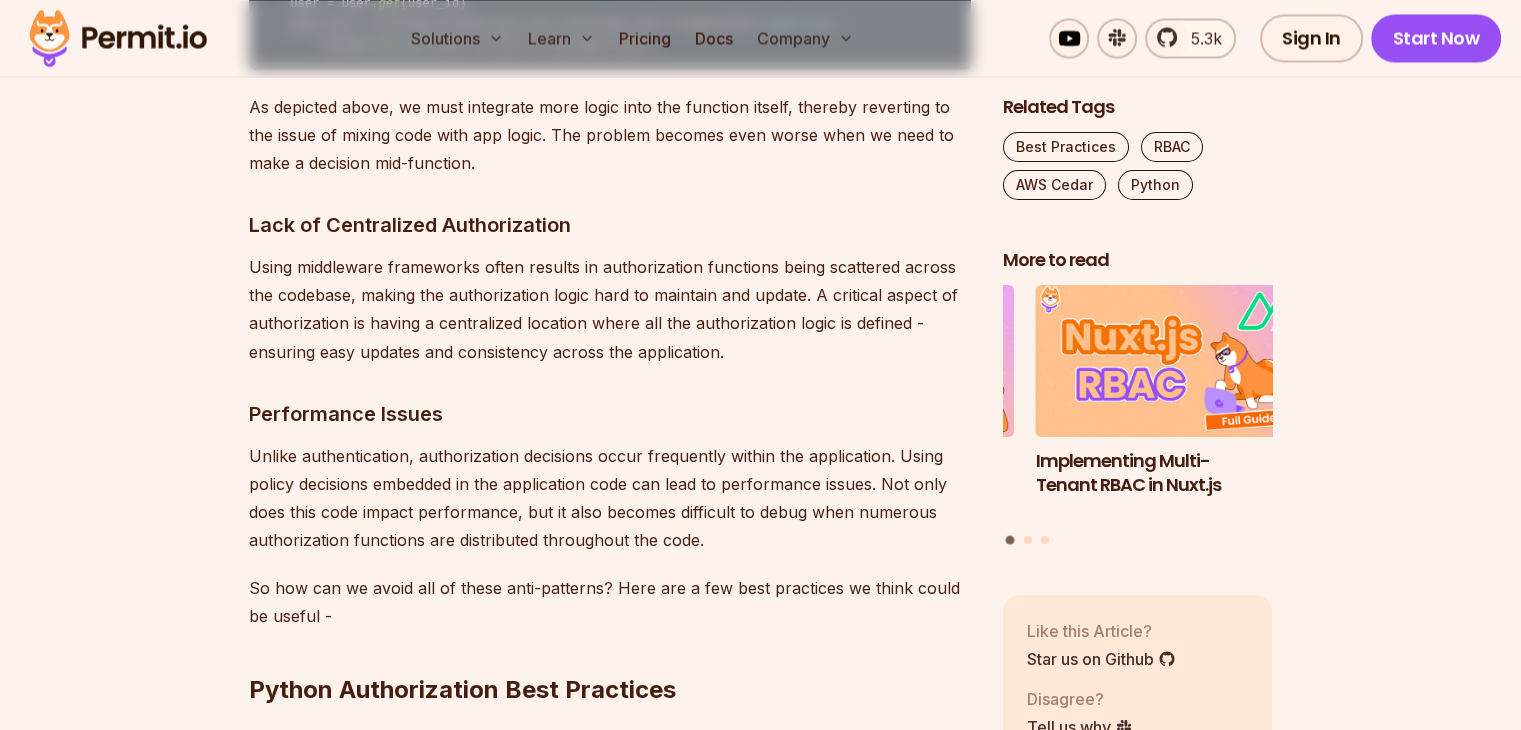 click on "'User is not on the paid tier'" at bounding box center (540, 46) 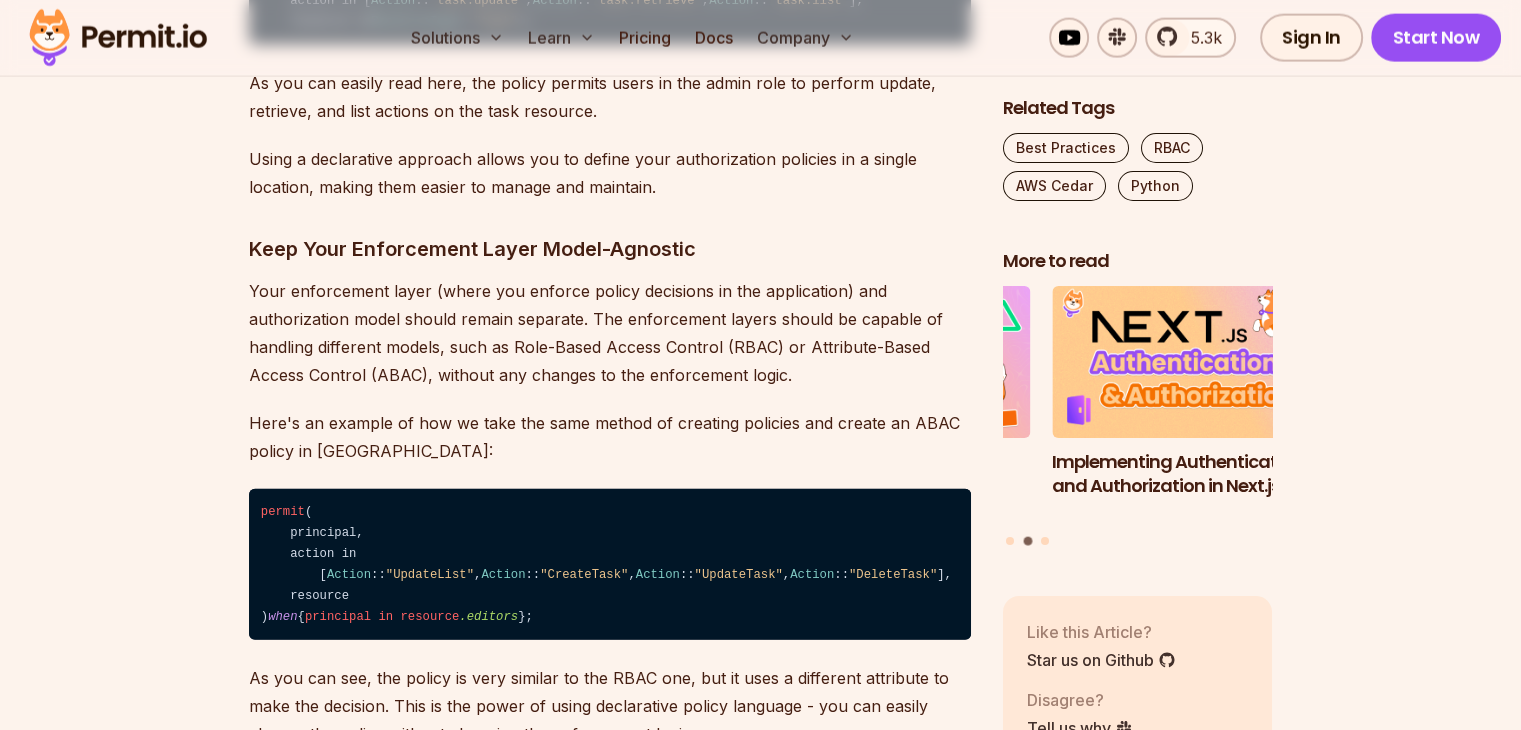 scroll, scrollTop: 4458, scrollLeft: 0, axis: vertical 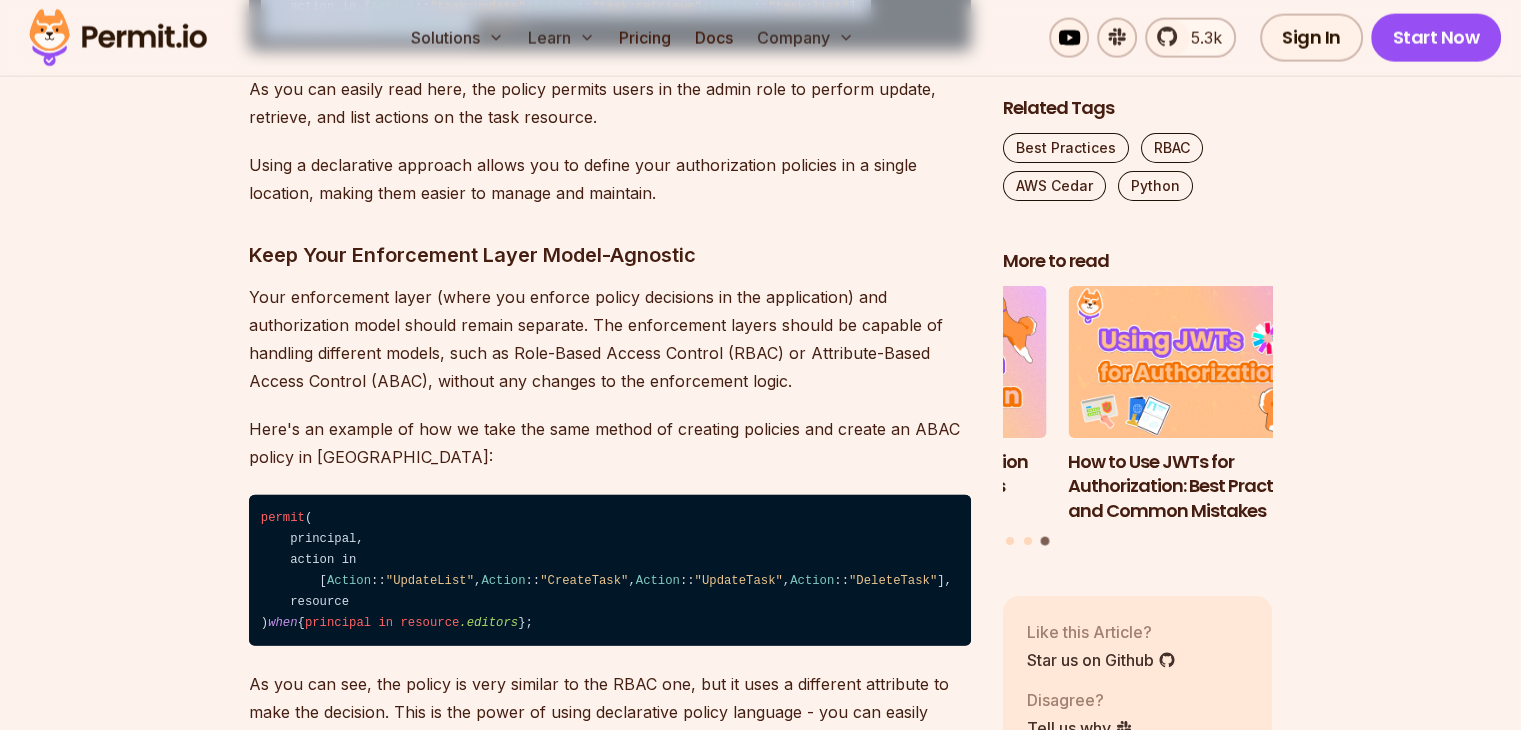 drag, startPoint x: 257, startPoint y: 302, endPoint x: 471, endPoint y: 437, distance: 253.02371 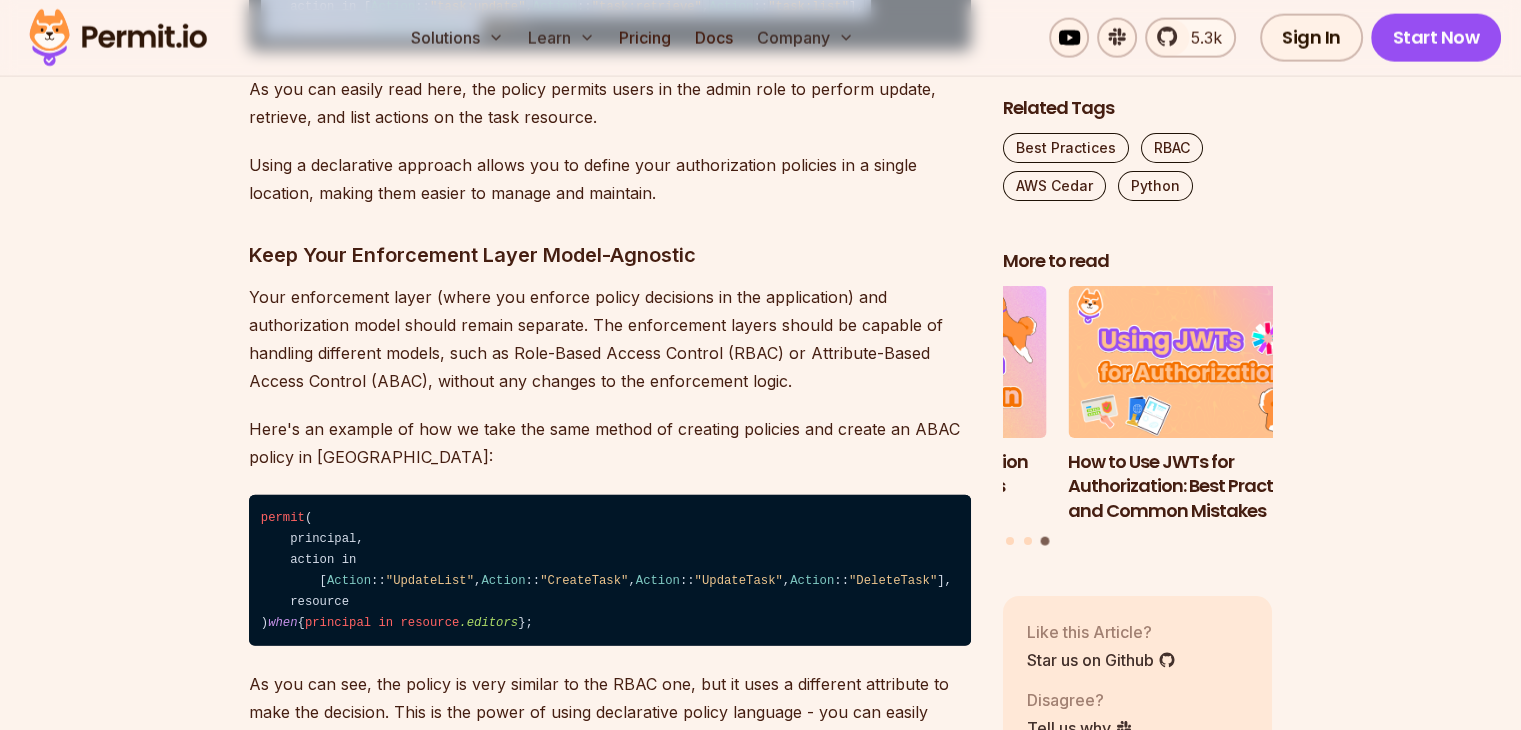 click on ""admin"" at bounding box center [447, -14] 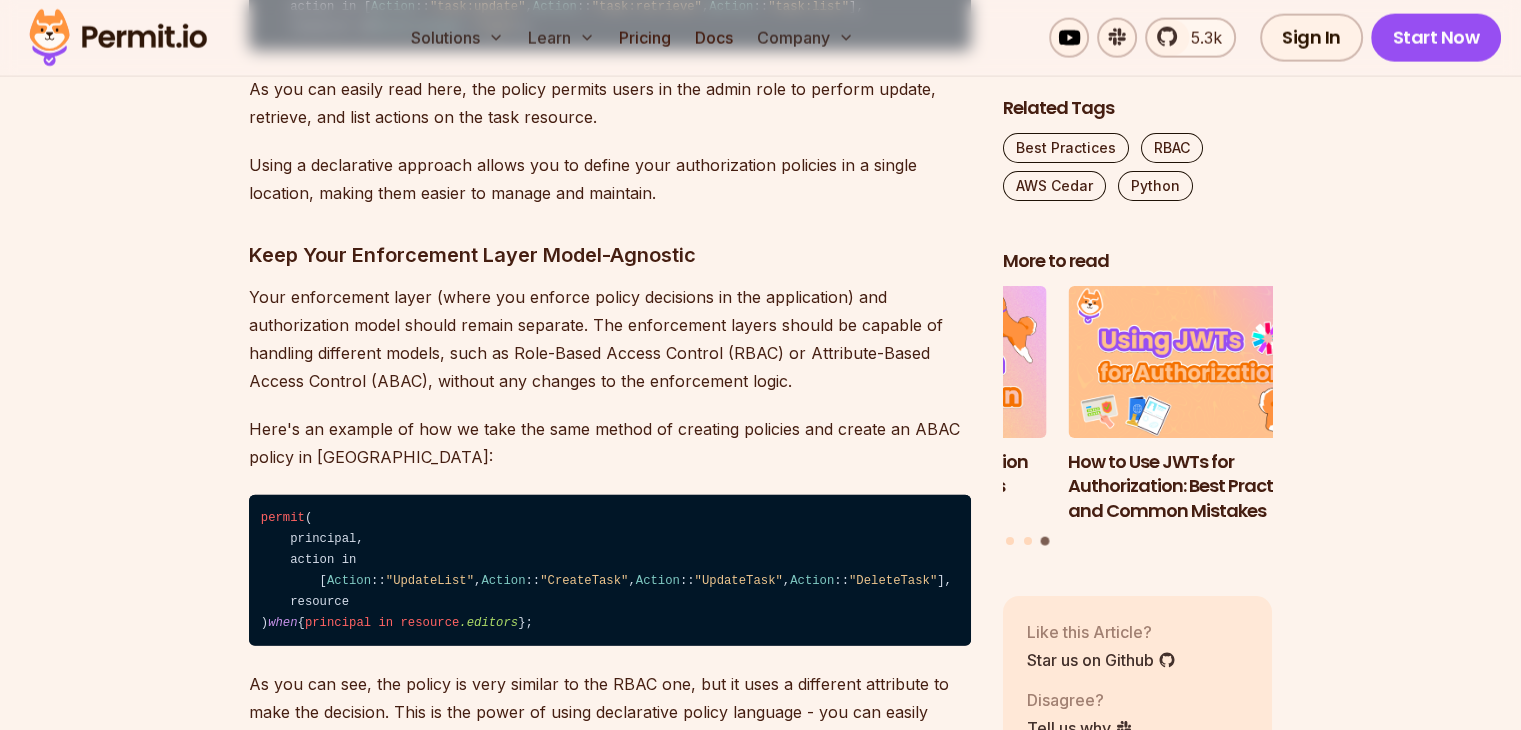 click on ""admin"" at bounding box center [447, -14] 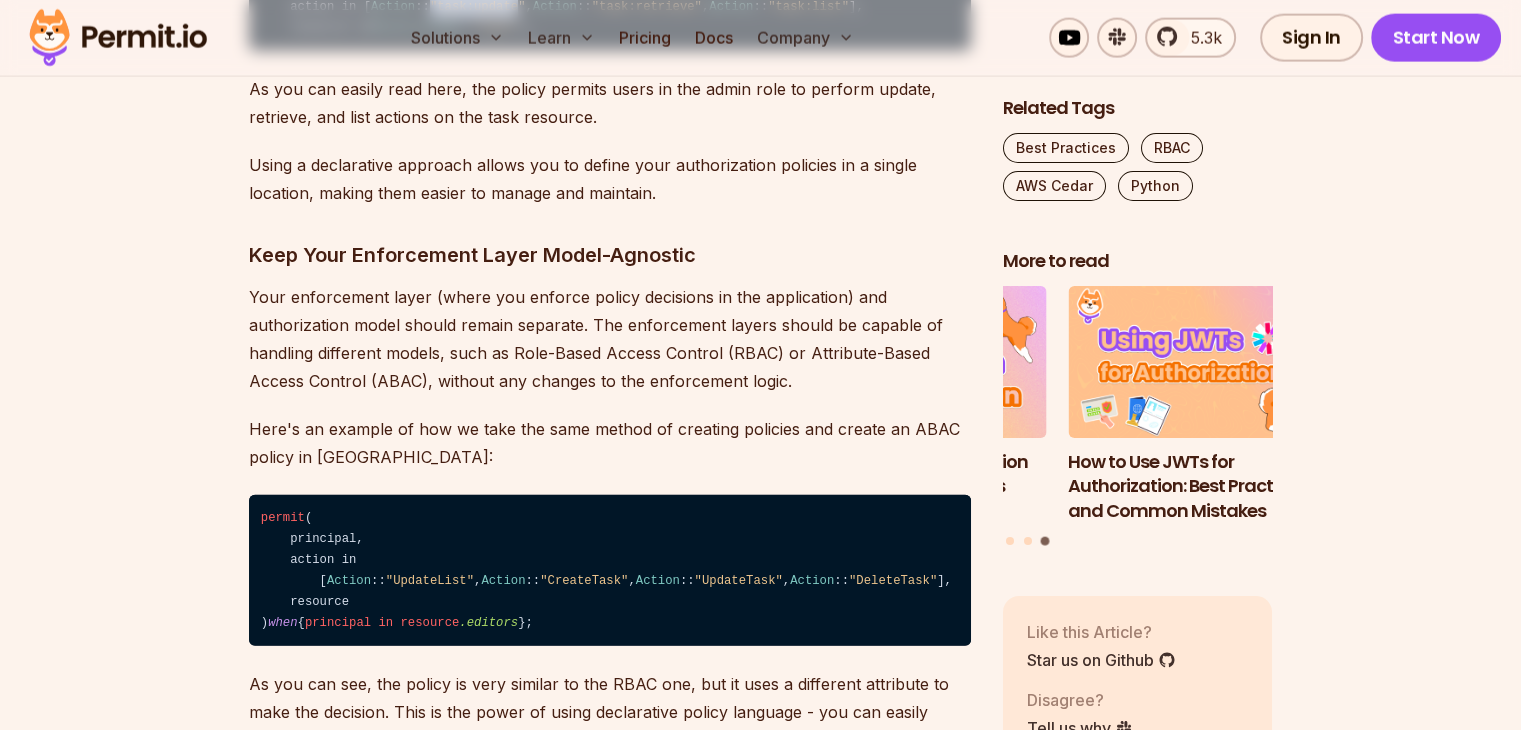 drag, startPoint x: 449, startPoint y: 361, endPoint x: 368, endPoint y: 361, distance: 81 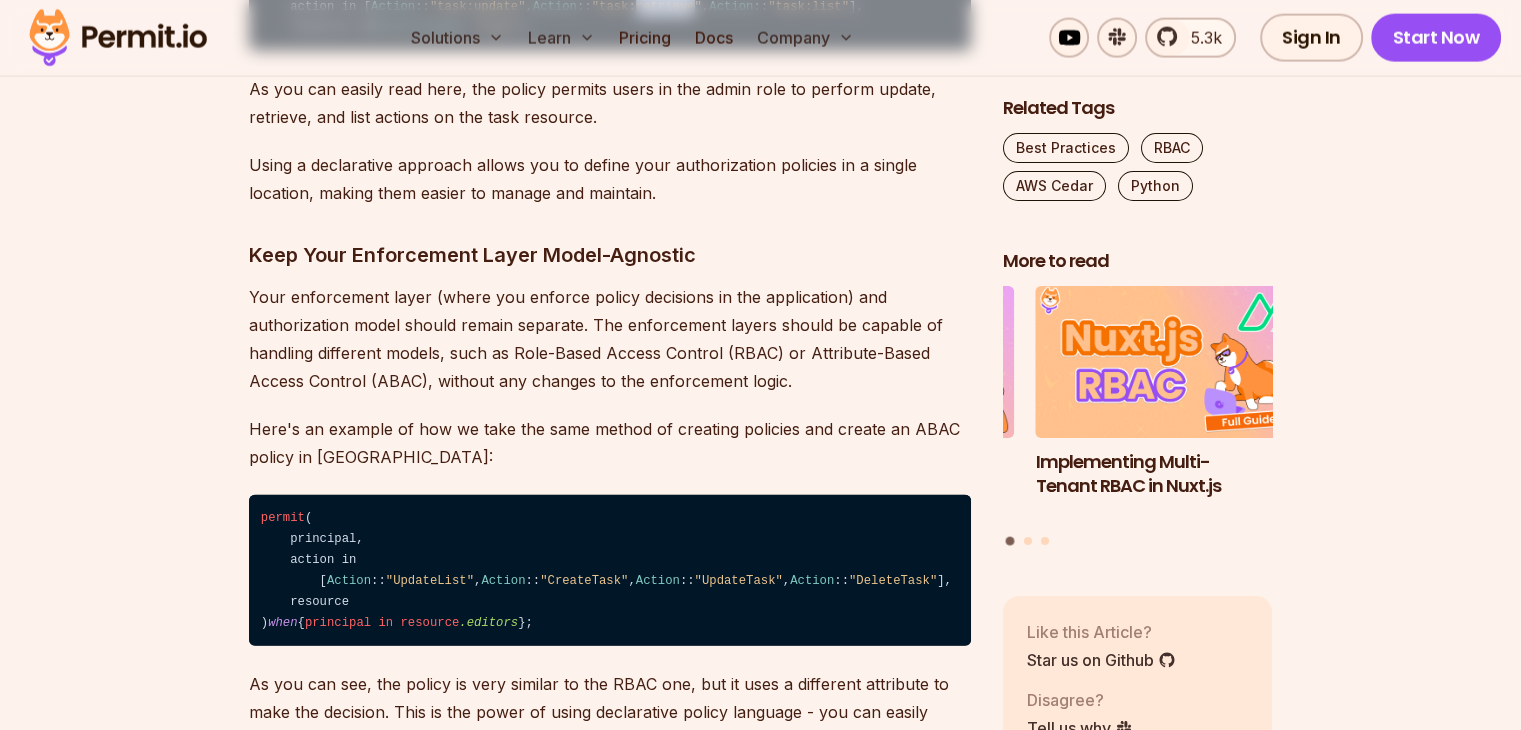drag, startPoint x: 463, startPoint y: 388, endPoint x: 408, endPoint y: 384, distance: 55.145264 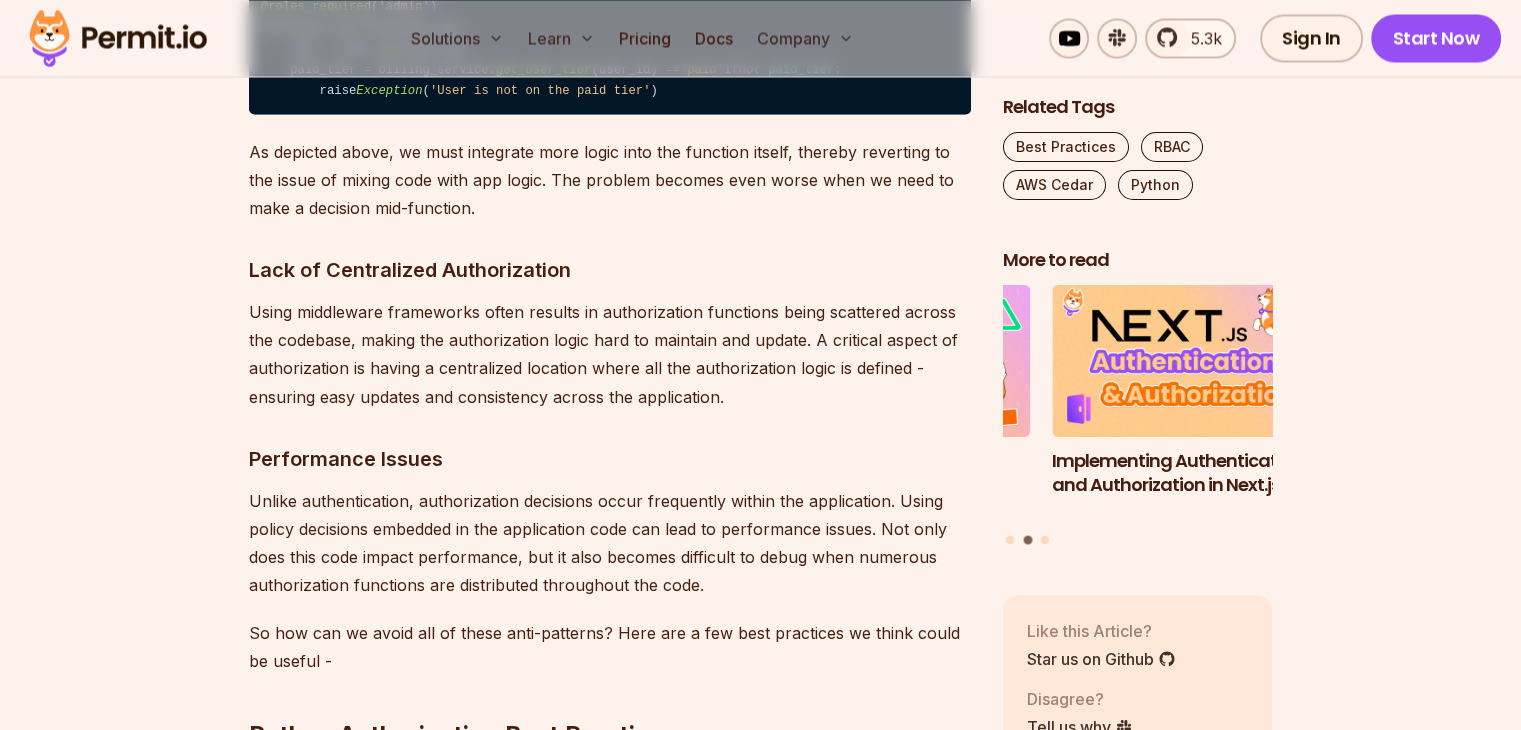scroll, scrollTop: 3428, scrollLeft: 0, axis: vertical 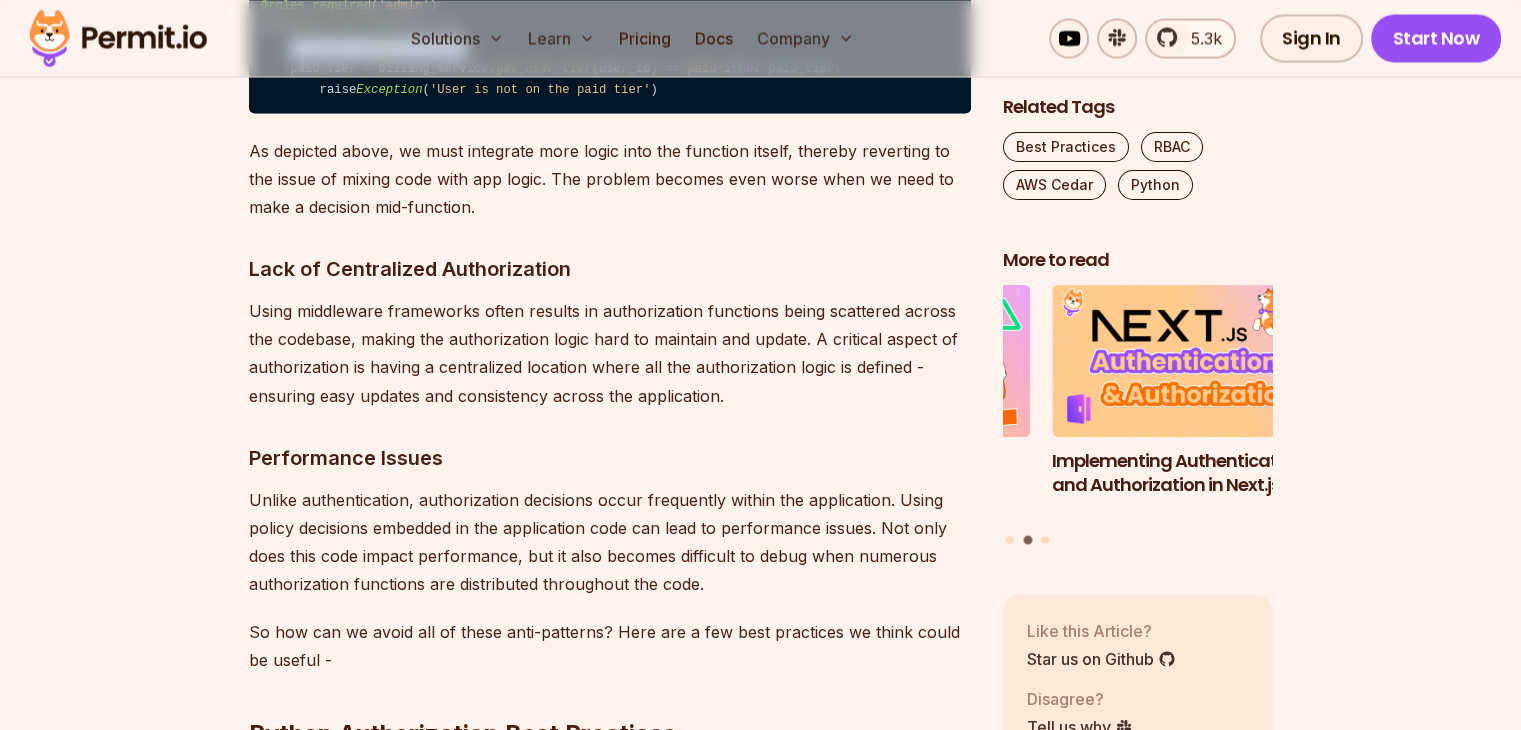 drag, startPoint x: 285, startPoint y: 366, endPoint x: 458, endPoint y: 366, distance: 173 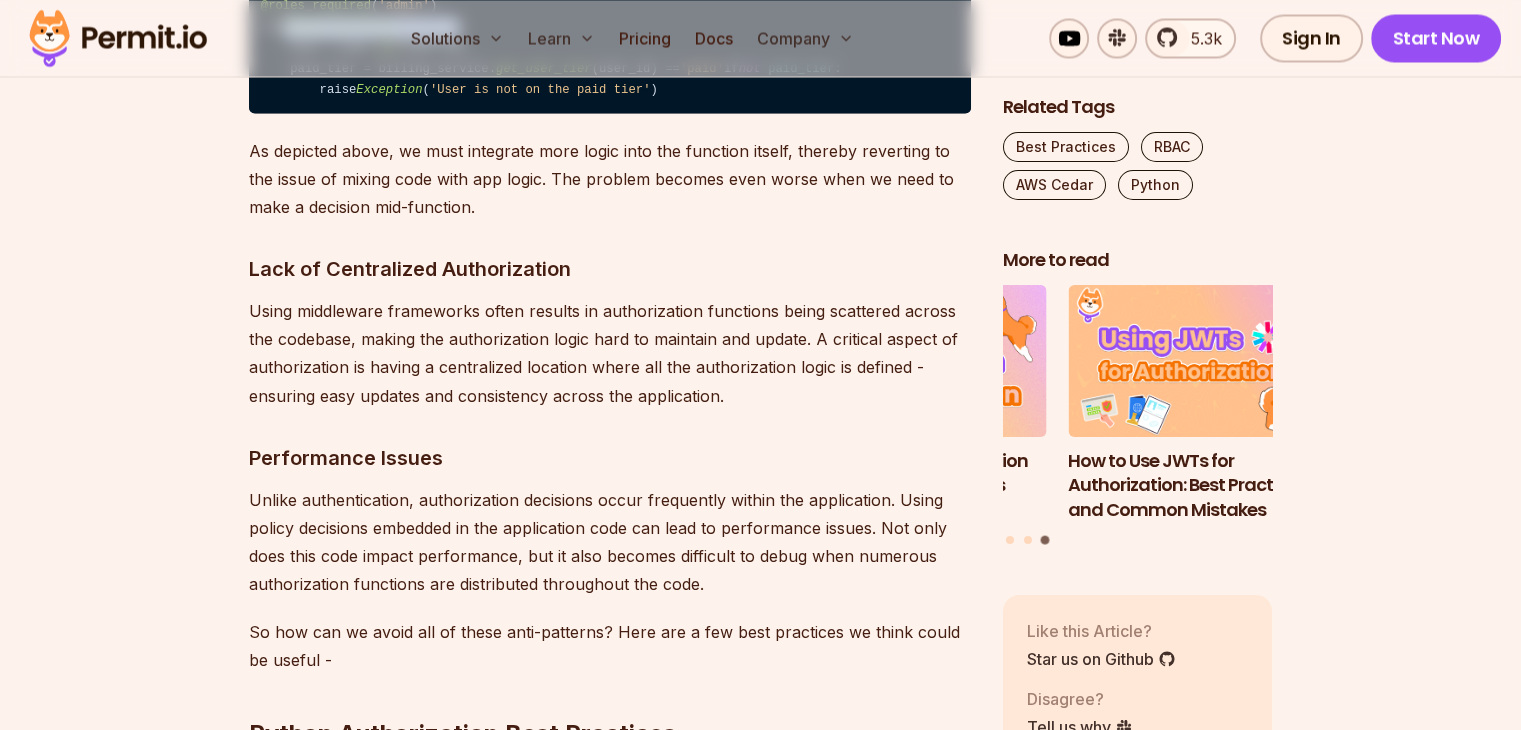 drag, startPoint x: 279, startPoint y: 337, endPoint x: 448, endPoint y: 336, distance: 169.00296 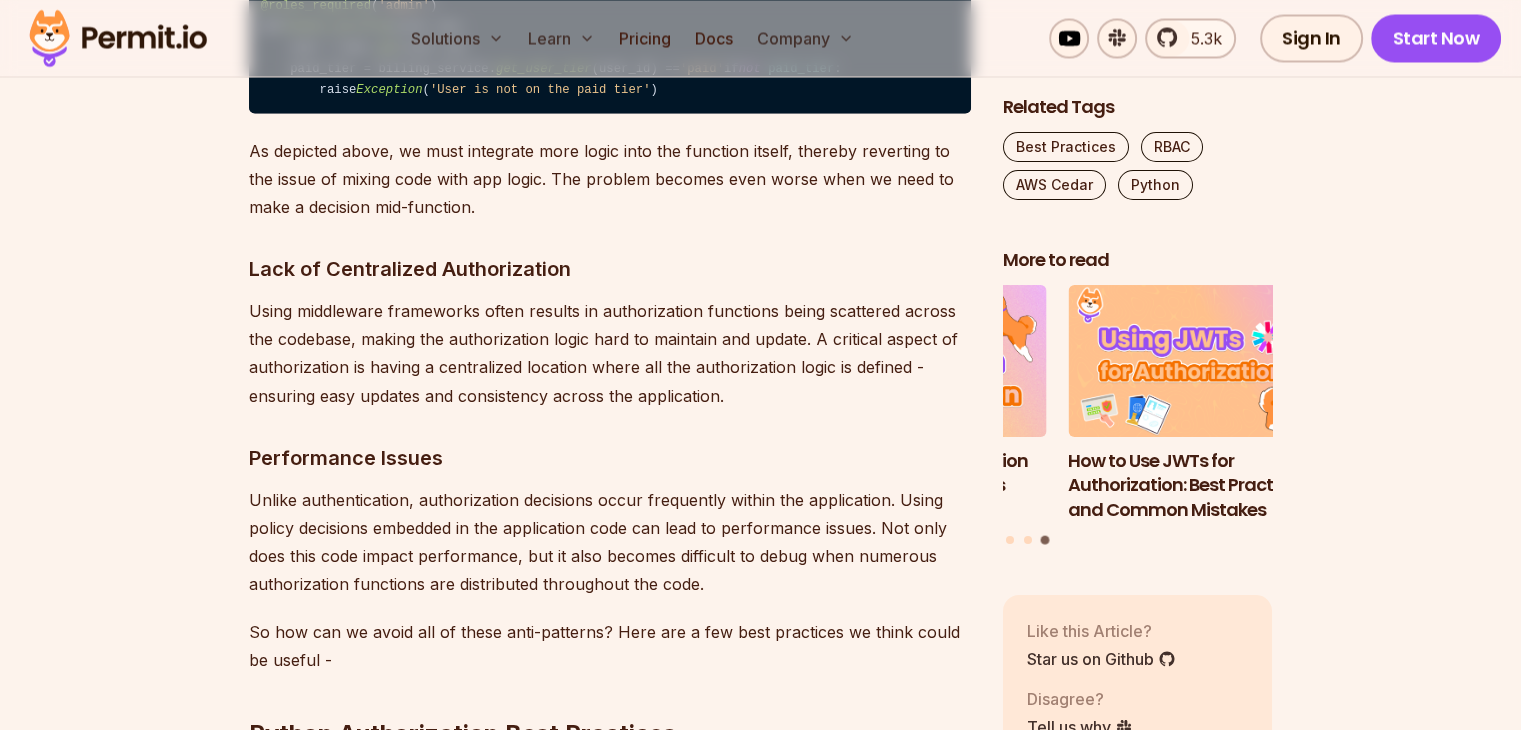 click on "@roles_required ( 'admin' )
def  enable_workflow (user_id):
user = User. get (user_id)
paid_tier = billing_service. get_user_tier (user_id) ==  'paid'
if  not   paid_tier :
raise  Exception ( 'User is not on the paid tier' )" at bounding box center (610, 48) 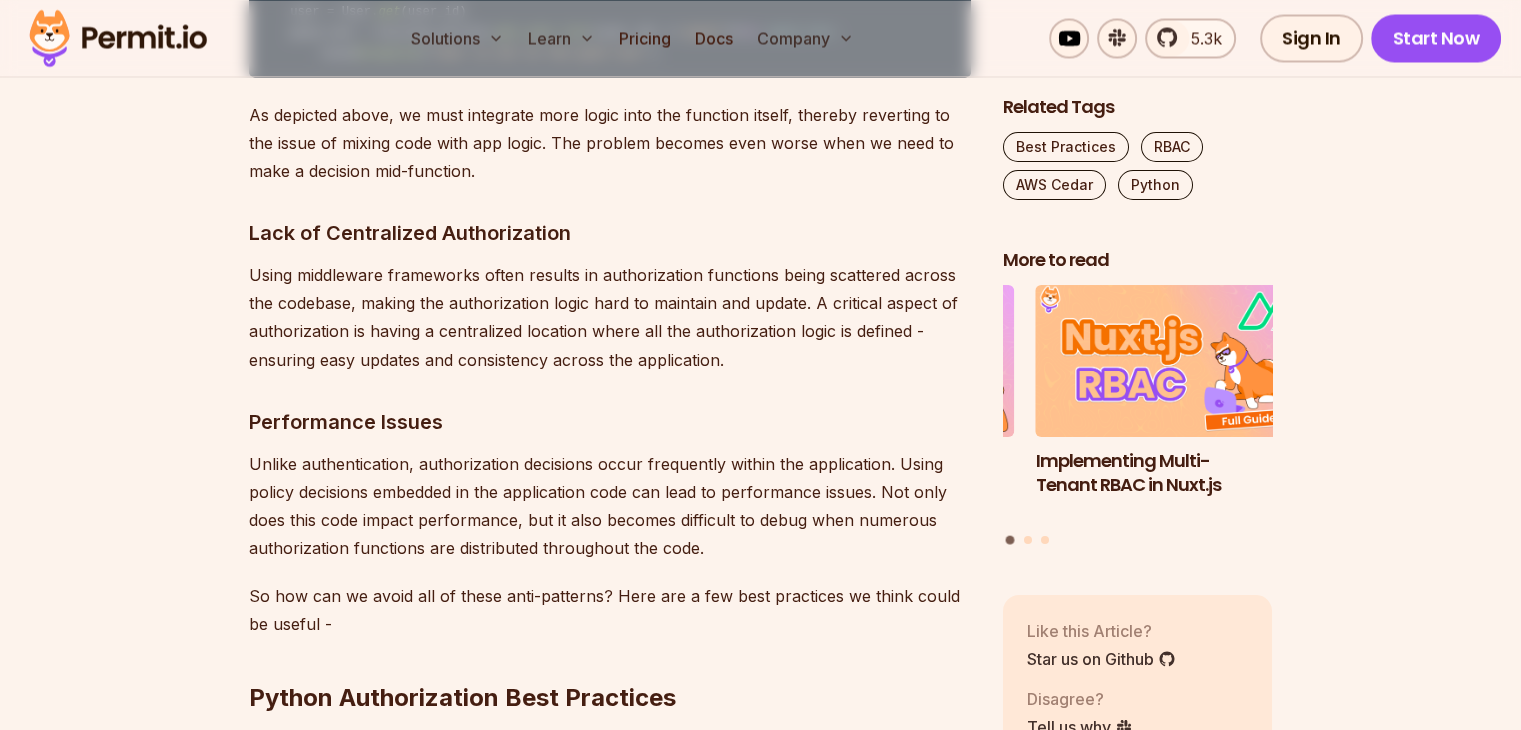 scroll, scrollTop: 3448, scrollLeft: 0, axis: vertical 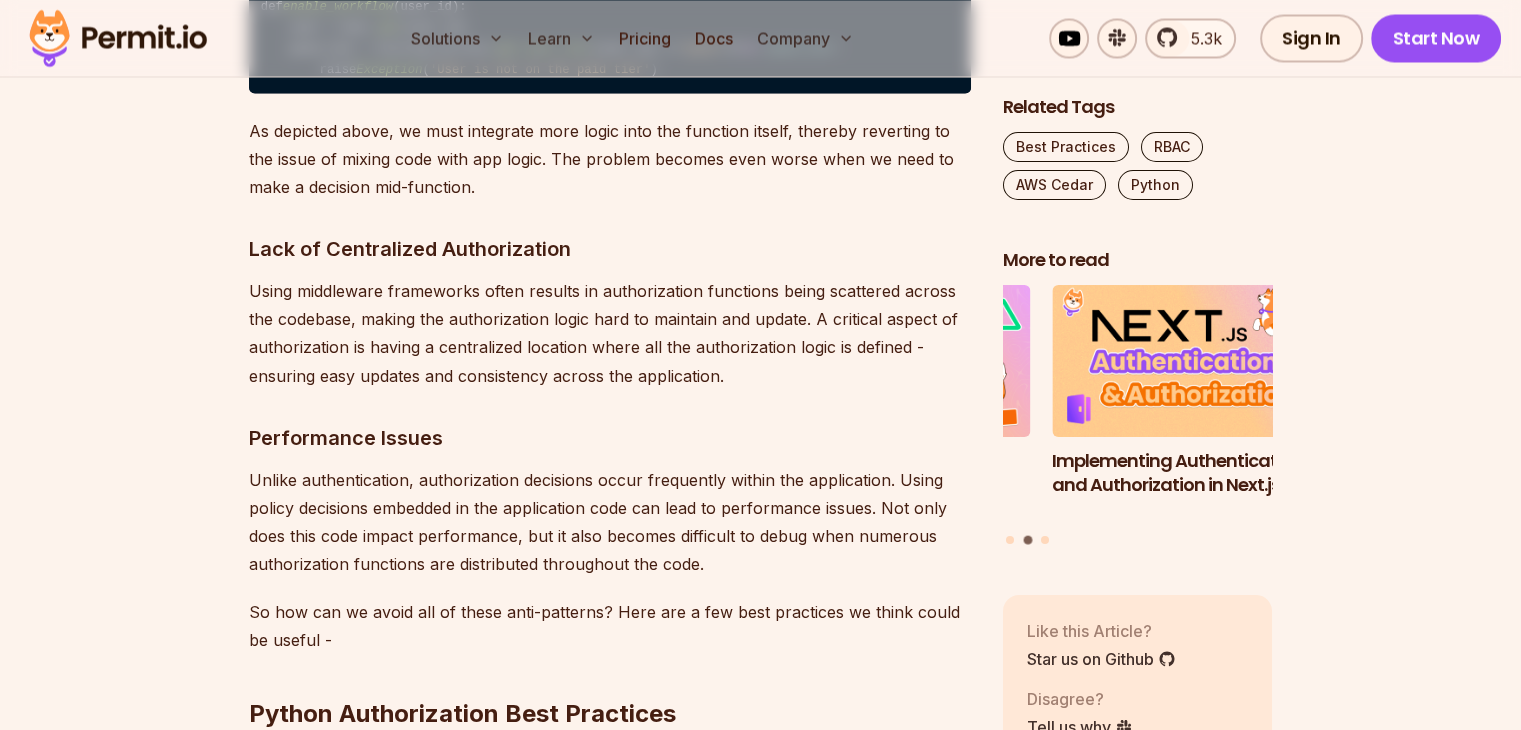 click on "'admin'" at bounding box center [403, -14] 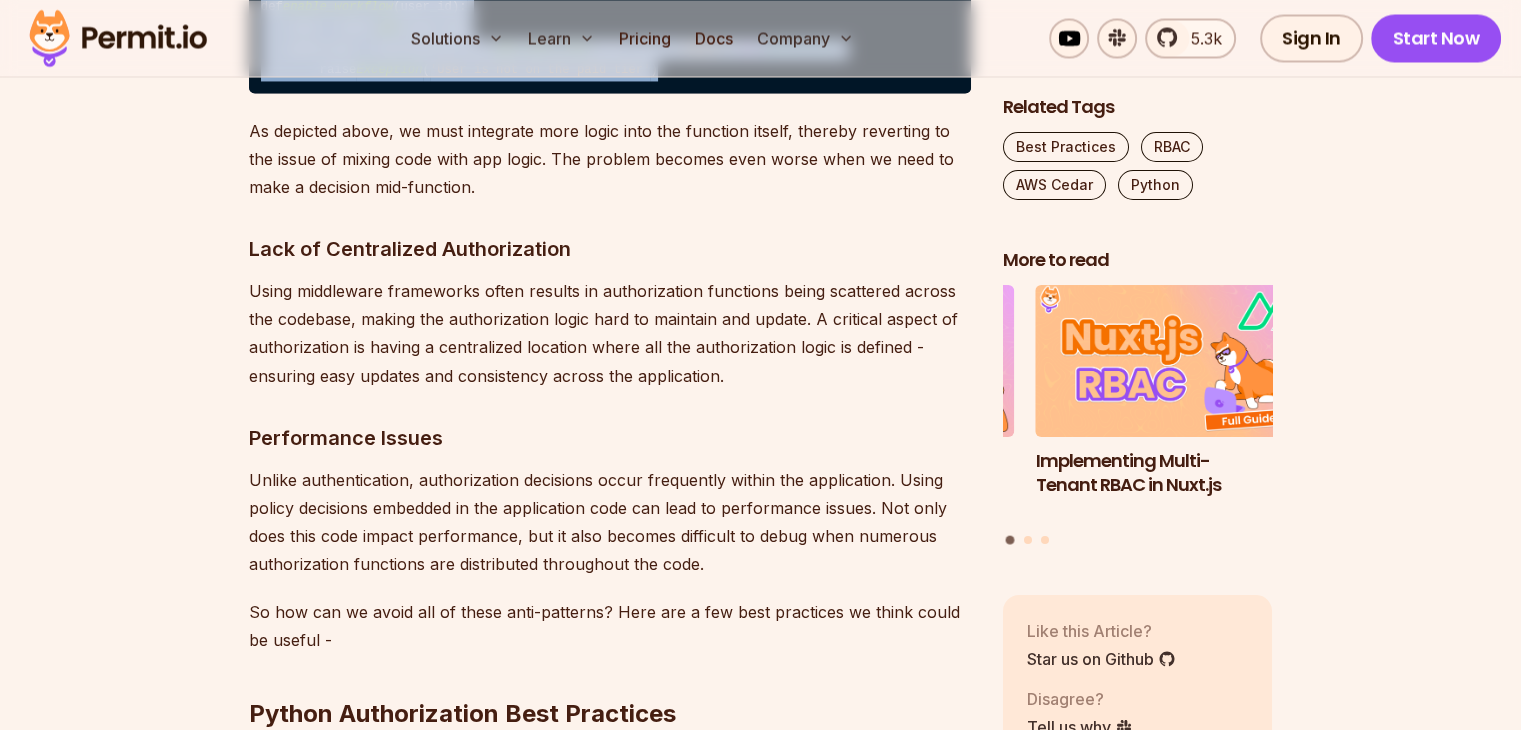 drag, startPoint x: 651, startPoint y: 415, endPoint x: 235, endPoint y: 288, distance: 434.954 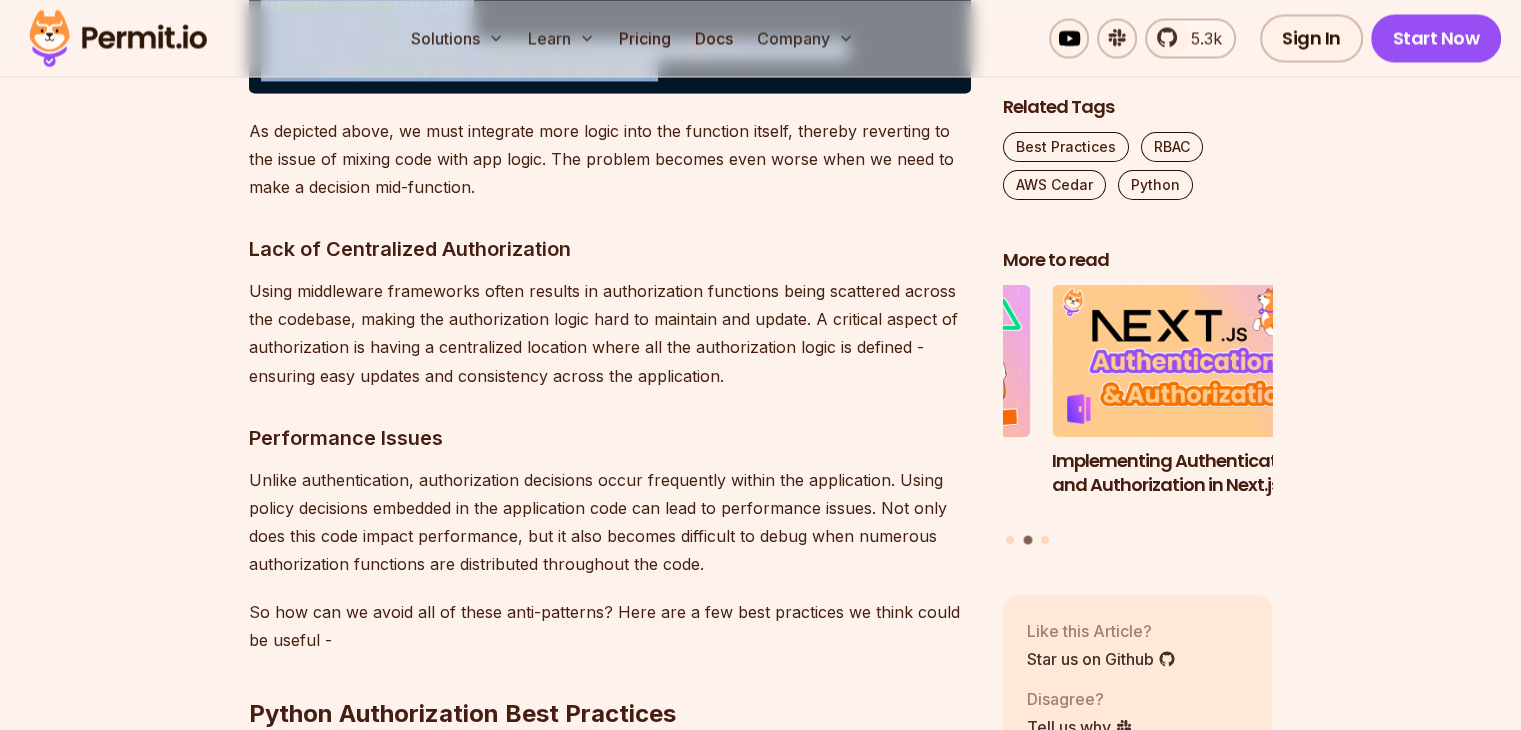 click on "@roles_required ( 'admin' )
def  enable_workflow (user_id):
user = User. get (user_id)
paid_tier = billing_service. get_user_tier (user_id) ==  'paid'
if  not   paid_tier :
raise  Exception ( 'User is not on the paid tier' )" at bounding box center (610, 28) 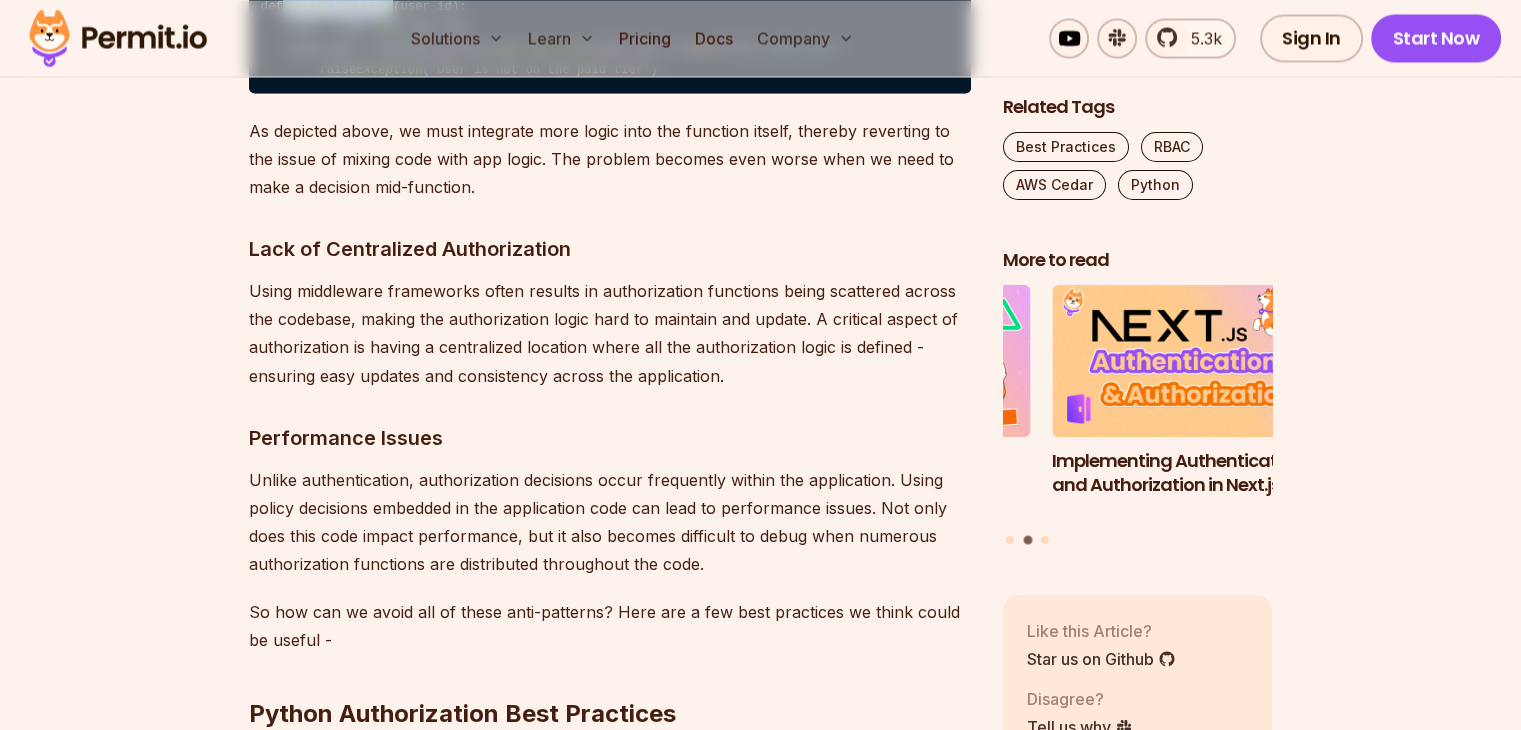 drag, startPoint x: 284, startPoint y: 322, endPoint x: 388, endPoint y: 320, distance: 104.019226 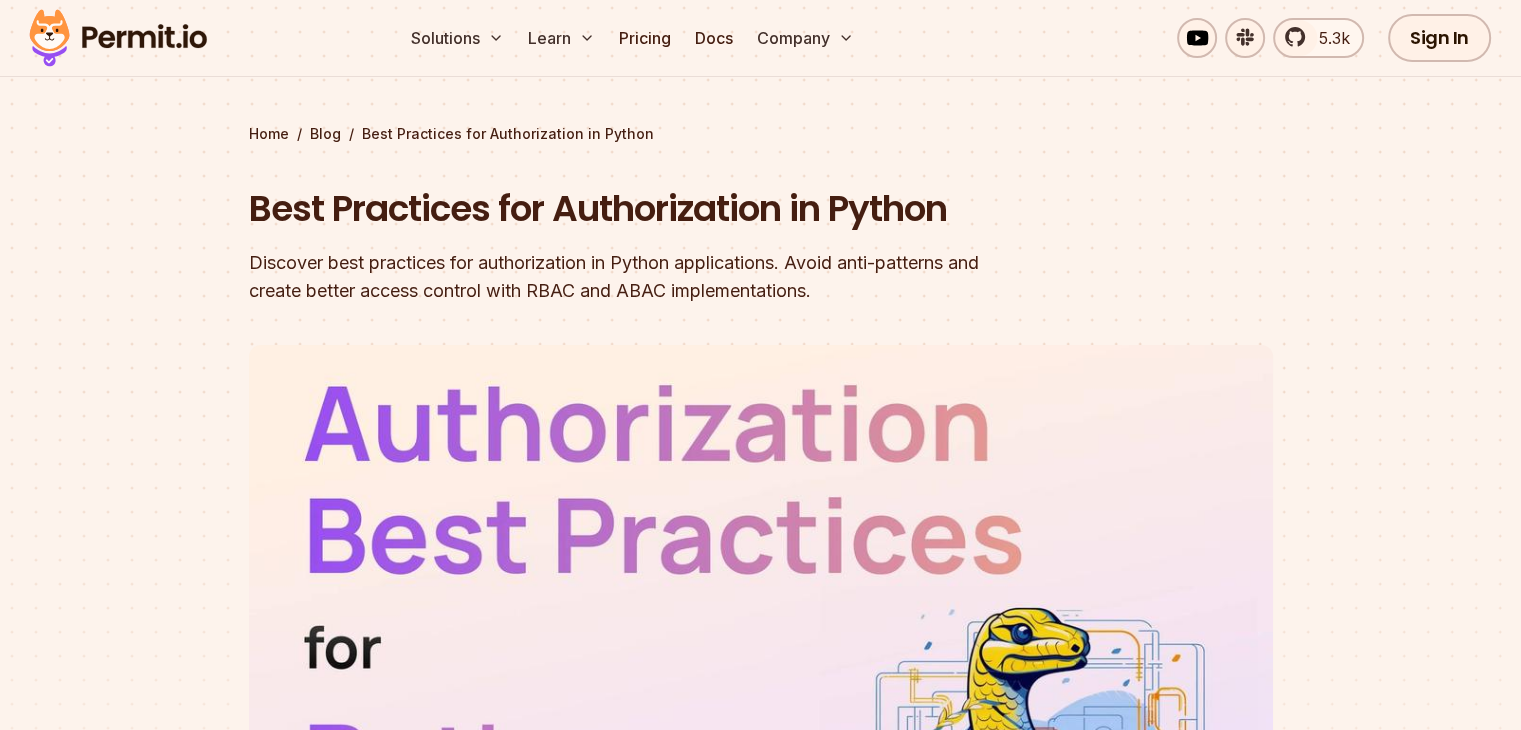 scroll, scrollTop: 0, scrollLeft: 0, axis: both 